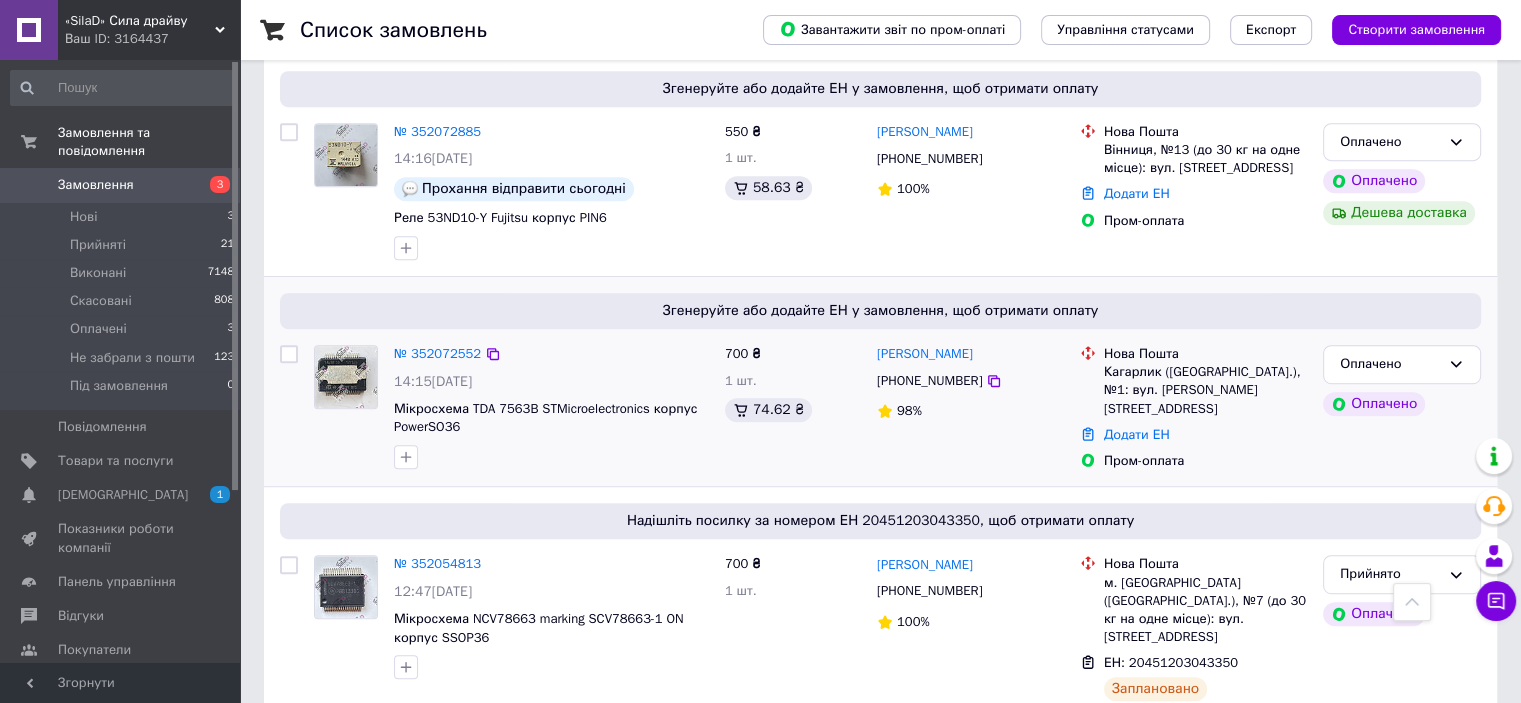 scroll, scrollTop: 1100, scrollLeft: 0, axis: vertical 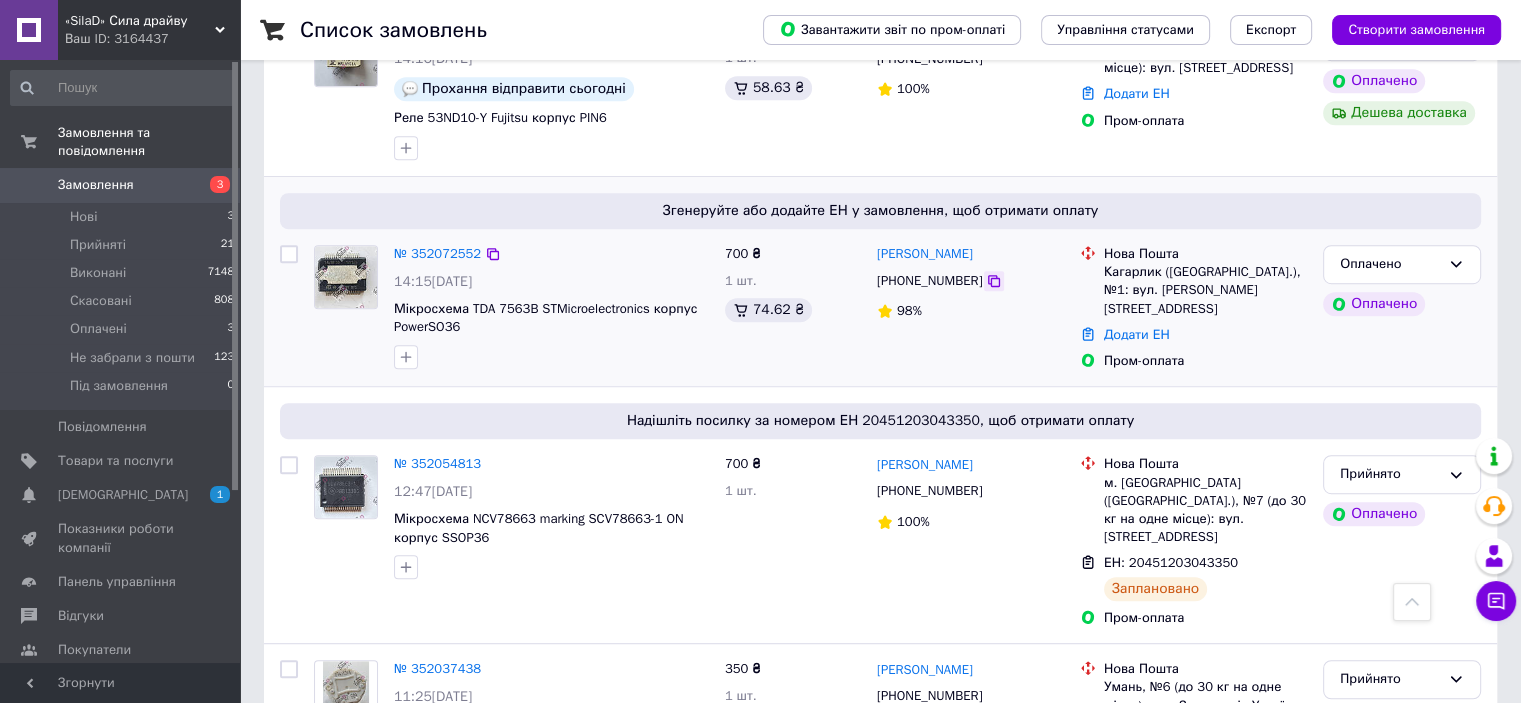 click 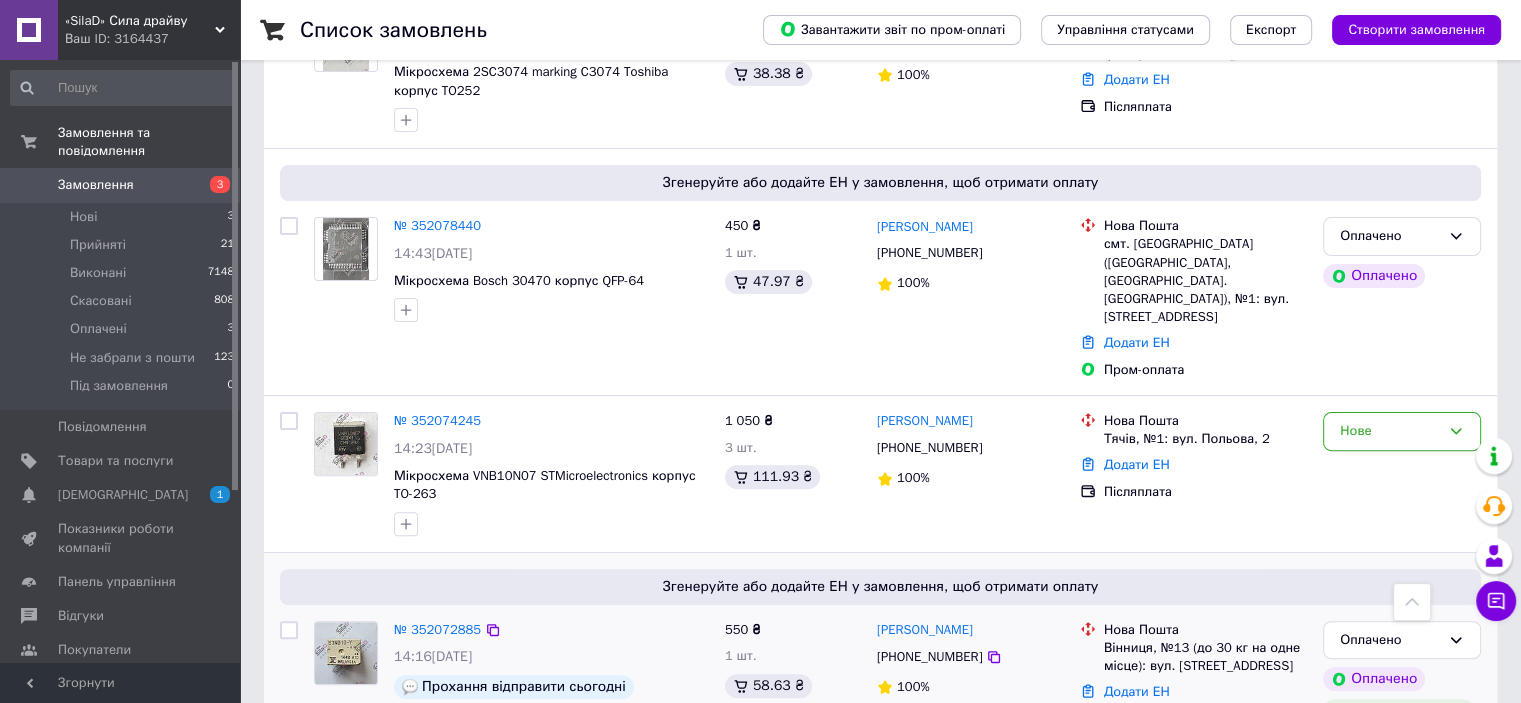 scroll, scrollTop: 500, scrollLeft: 0, axis: vertical 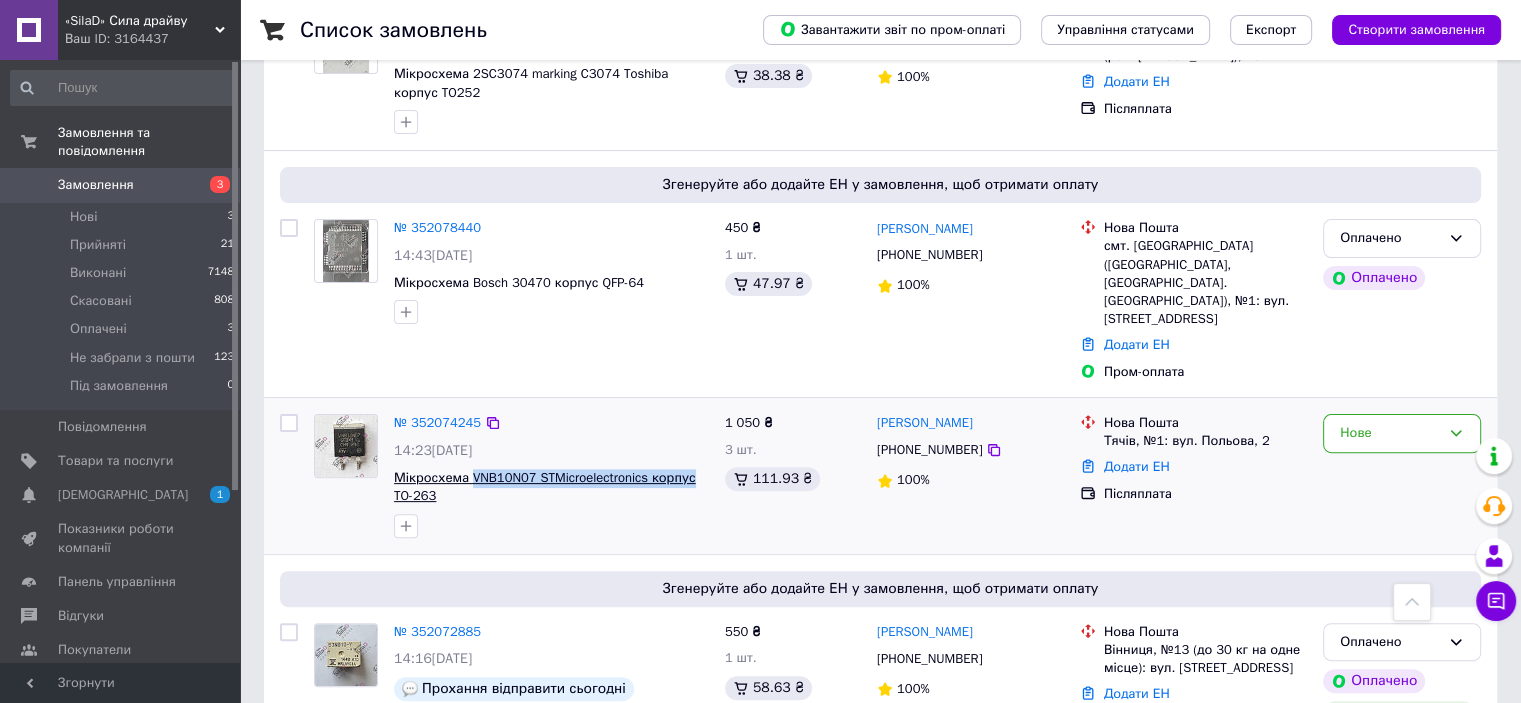 drag, startPoint x: 695, startPoint y: 444, endPoint x: 469, endPoint y: 432, distance: 226.31836 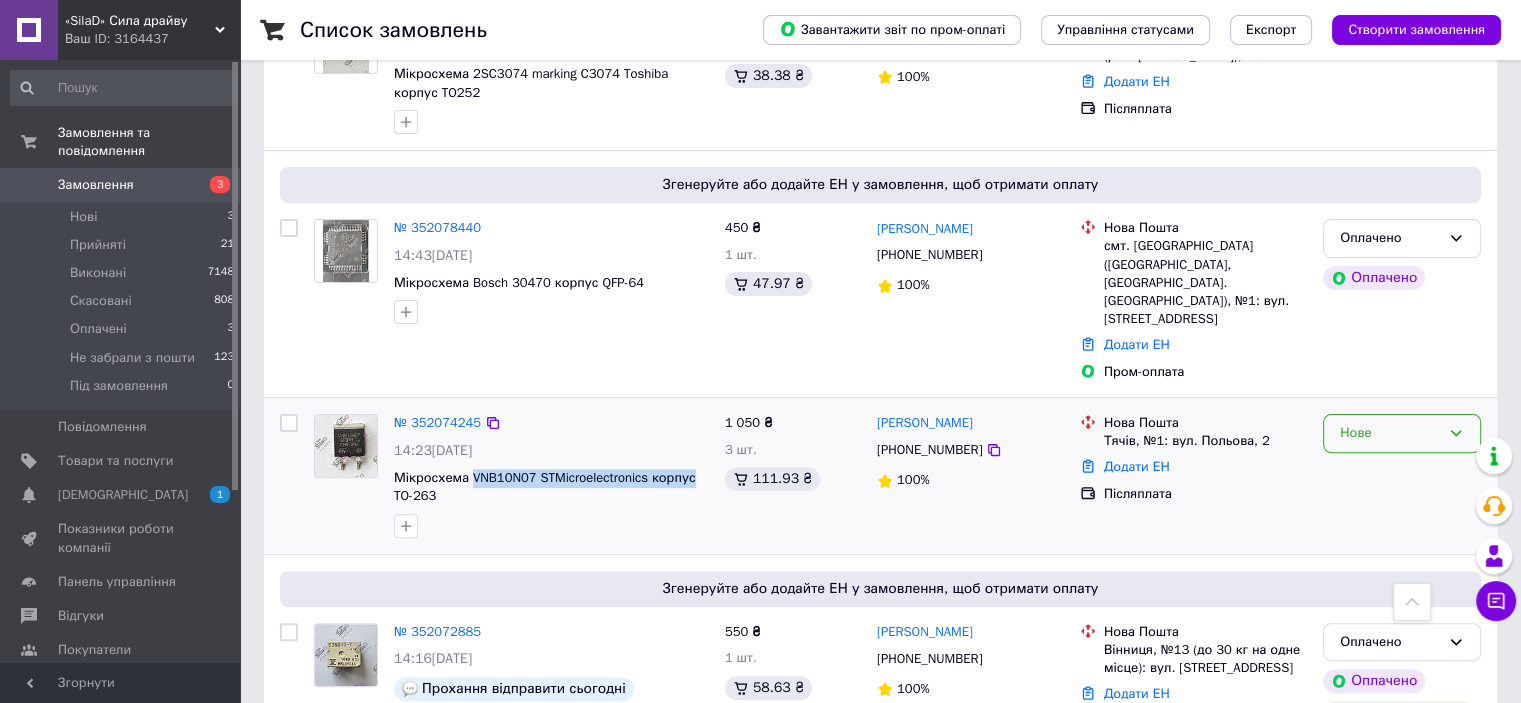 click on "Нове" at bounding box center (1390, 433) 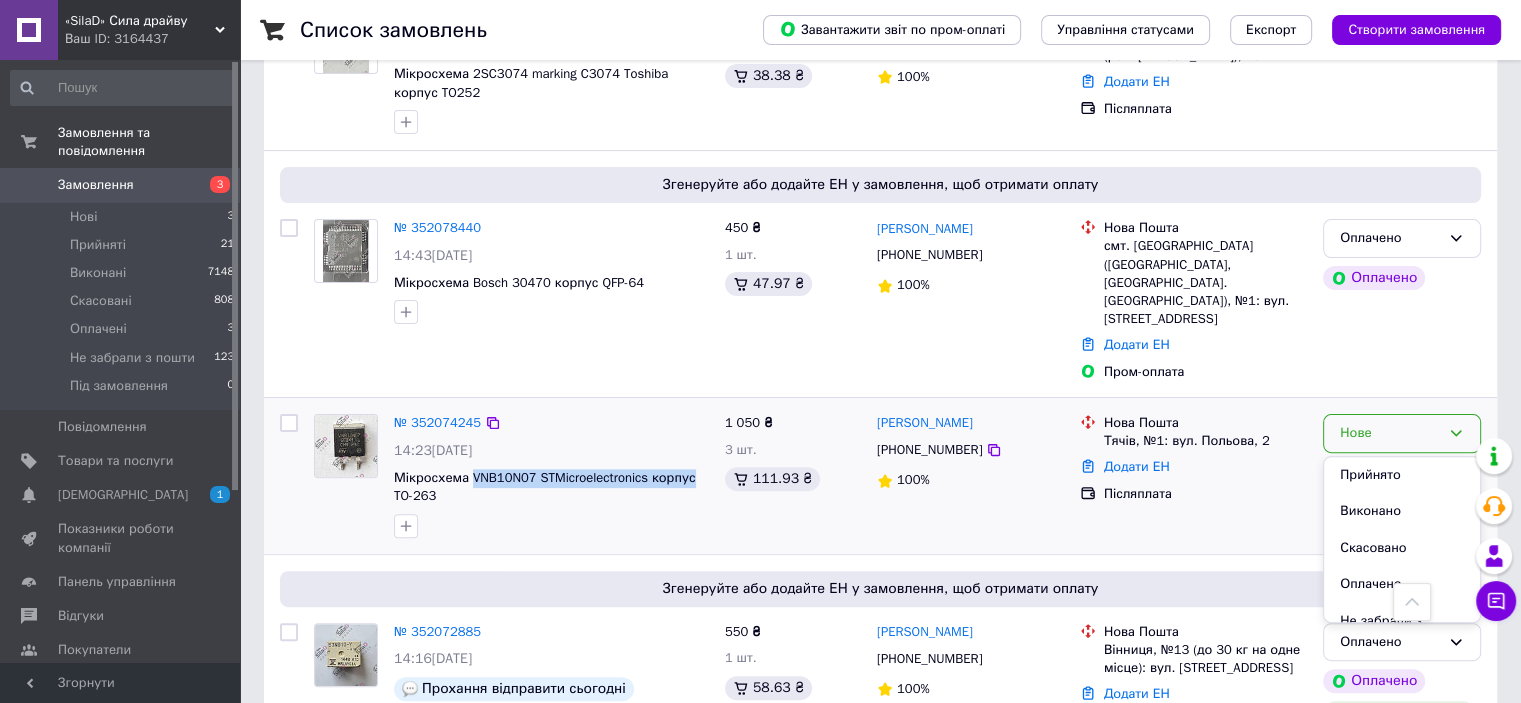 drag, startPoint x: 1344, startPoint y: 437, endPoint x: 1279, endPoint y: 451, distance: 66.4906 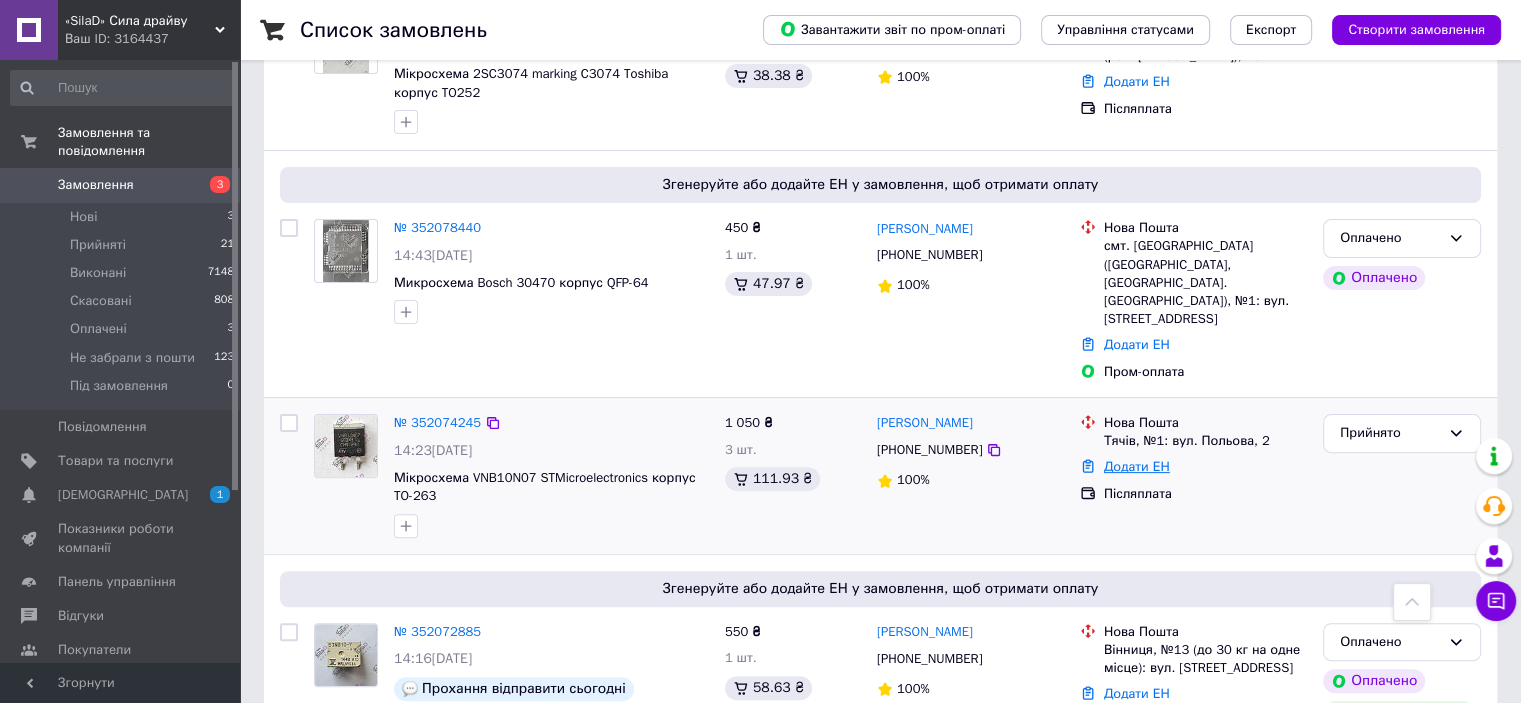 click on "Додати ЕН" at bounding box center (1137, 466) 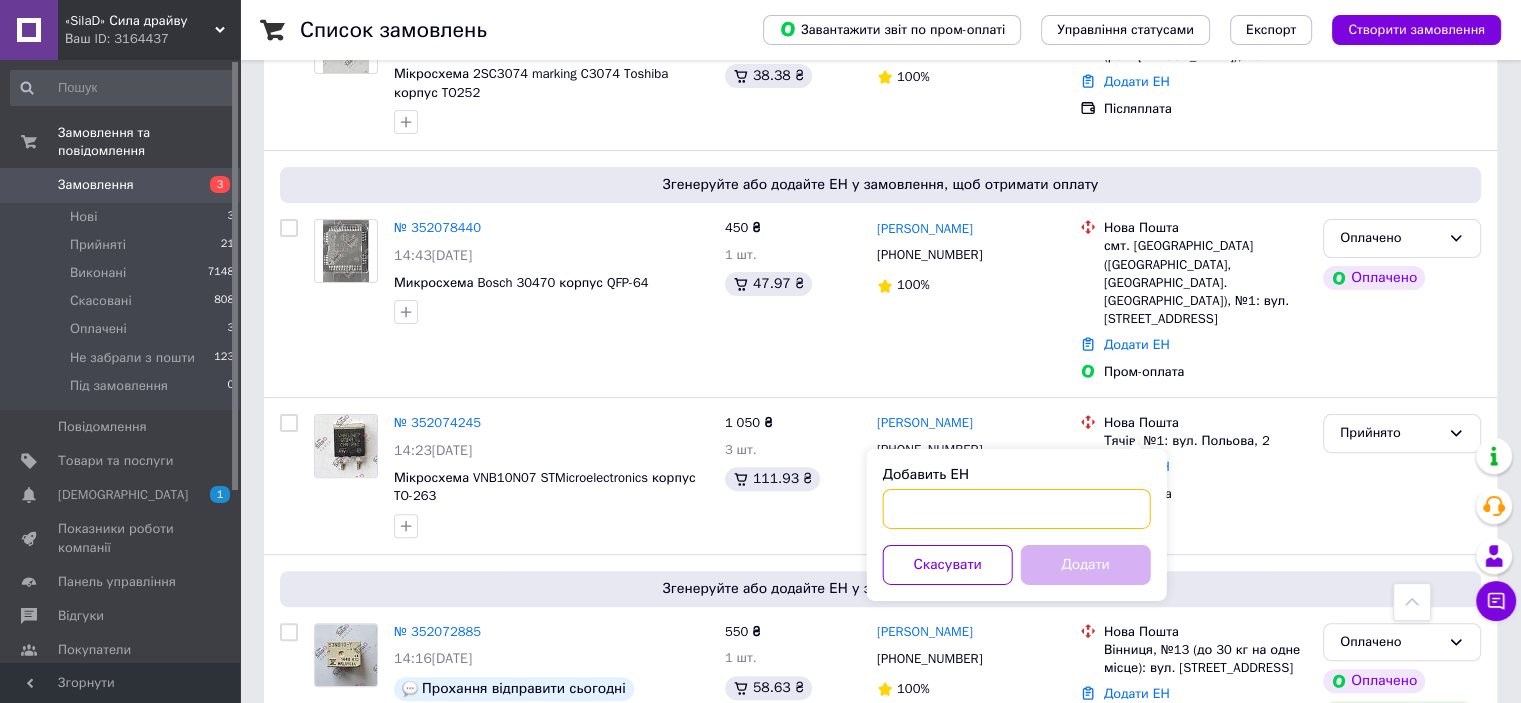 paste on "20451203329938" 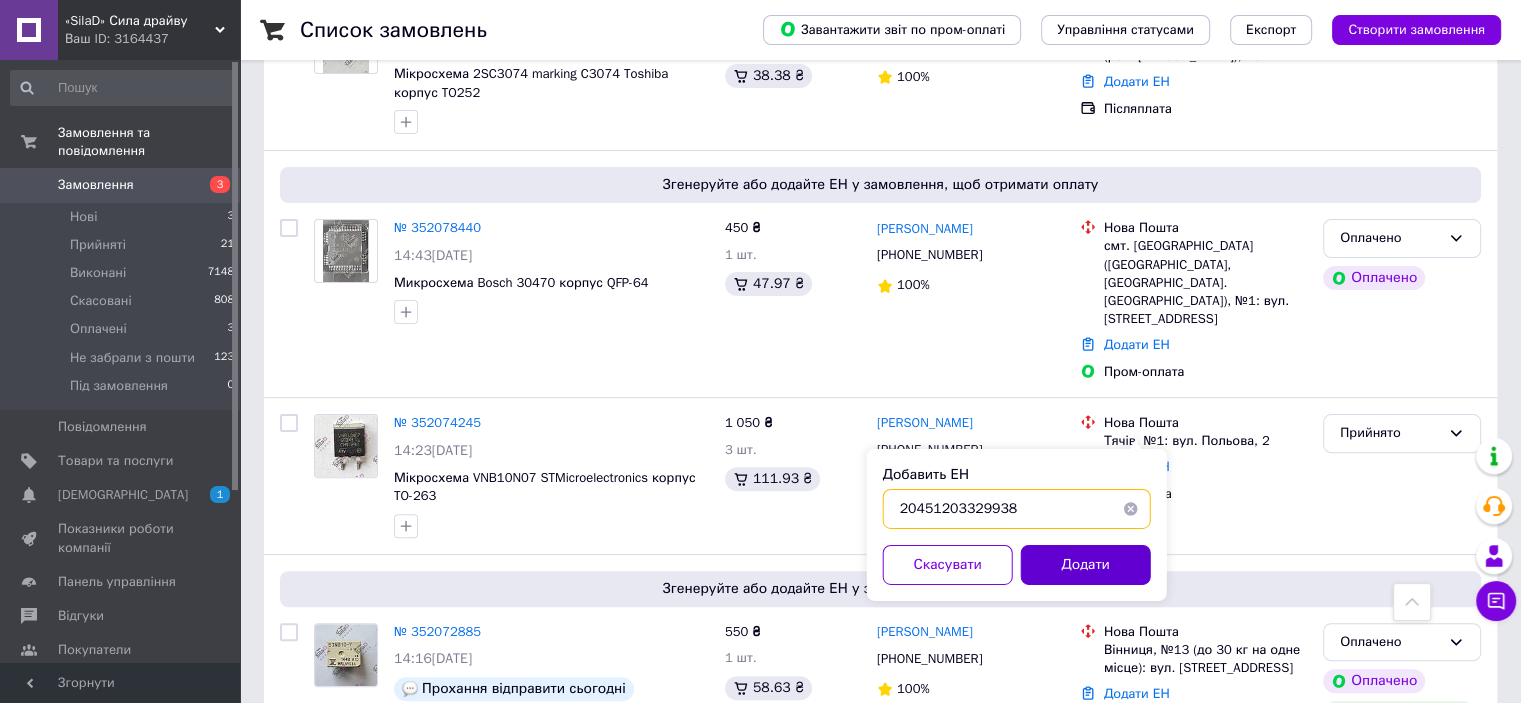 type on "20451203329938" 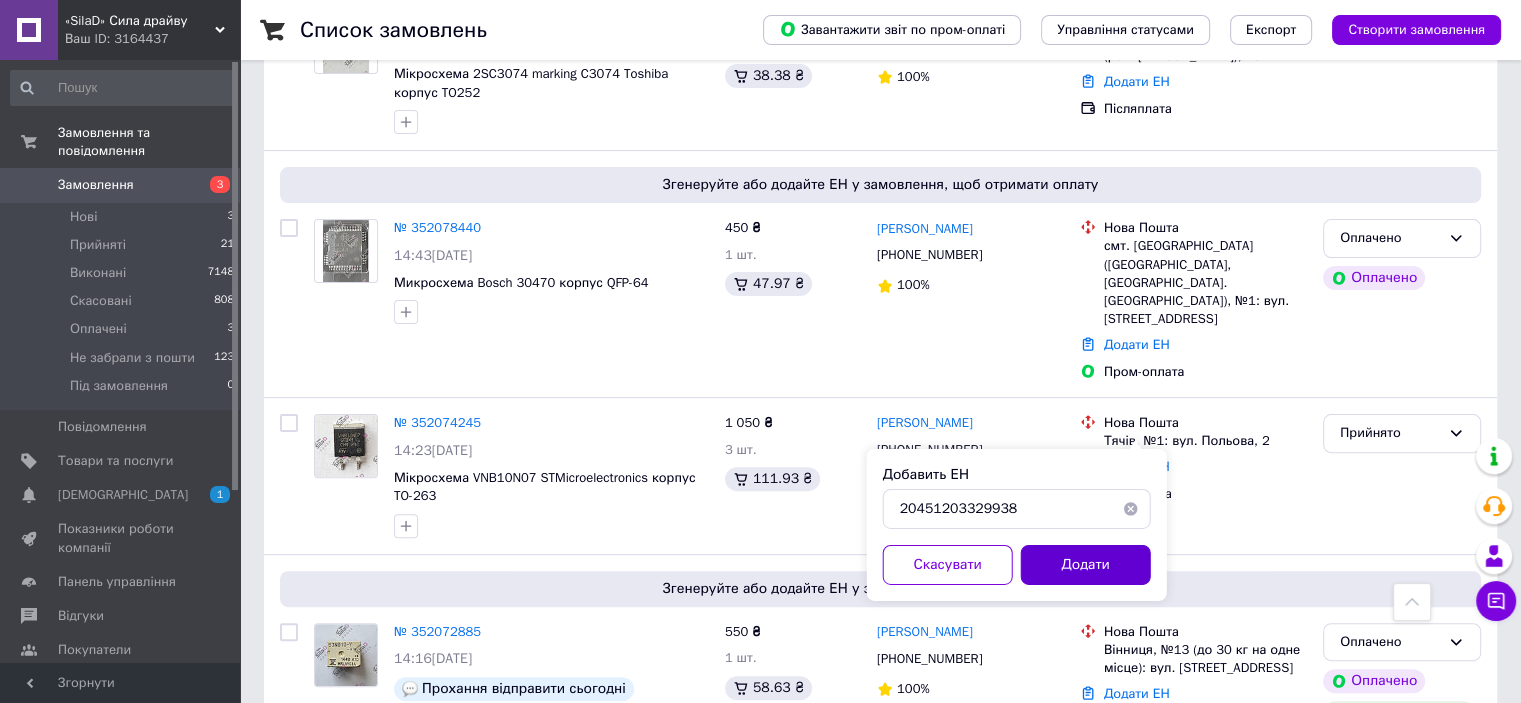 click on "Додати" at bounding box center (1086, 565) 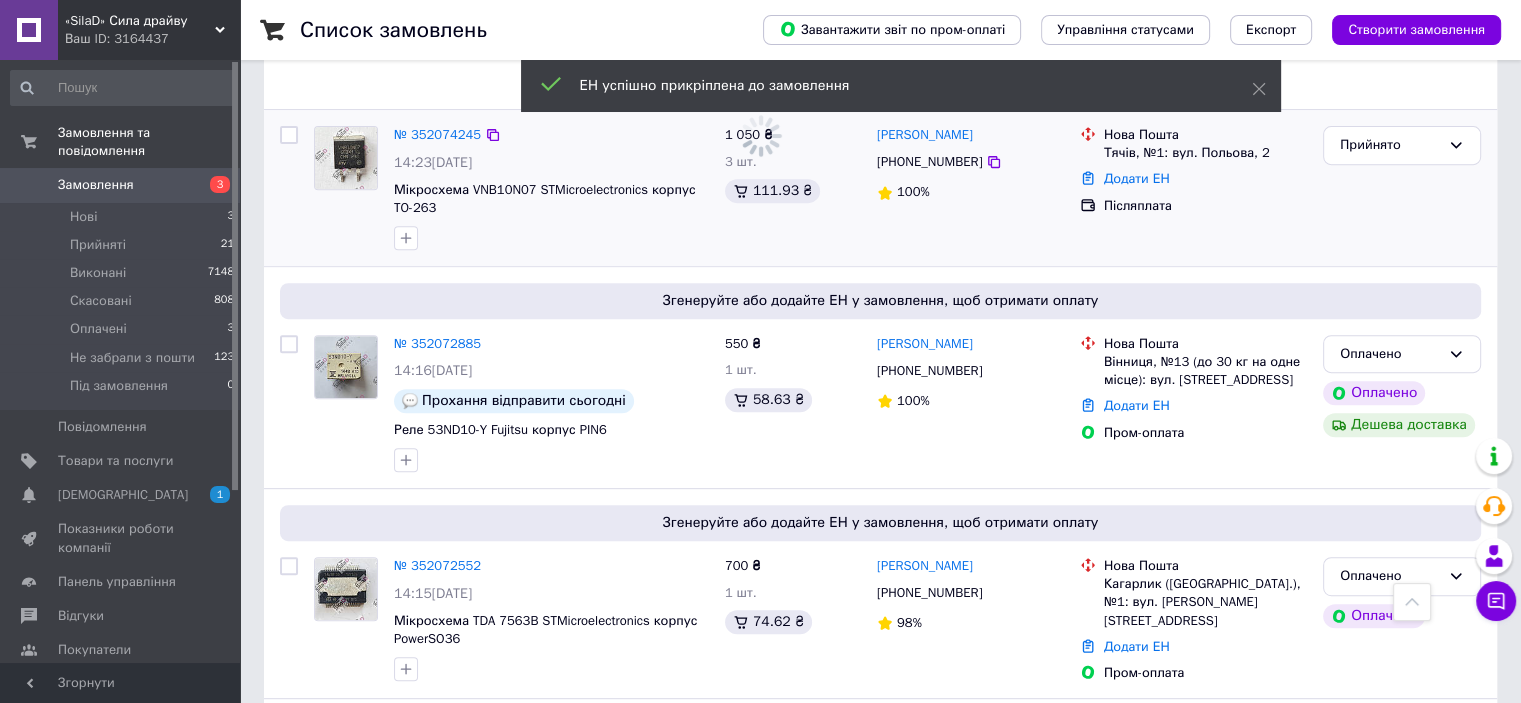 scroll, scrollTop: 800, scrollLeft: 0, axis: vertical 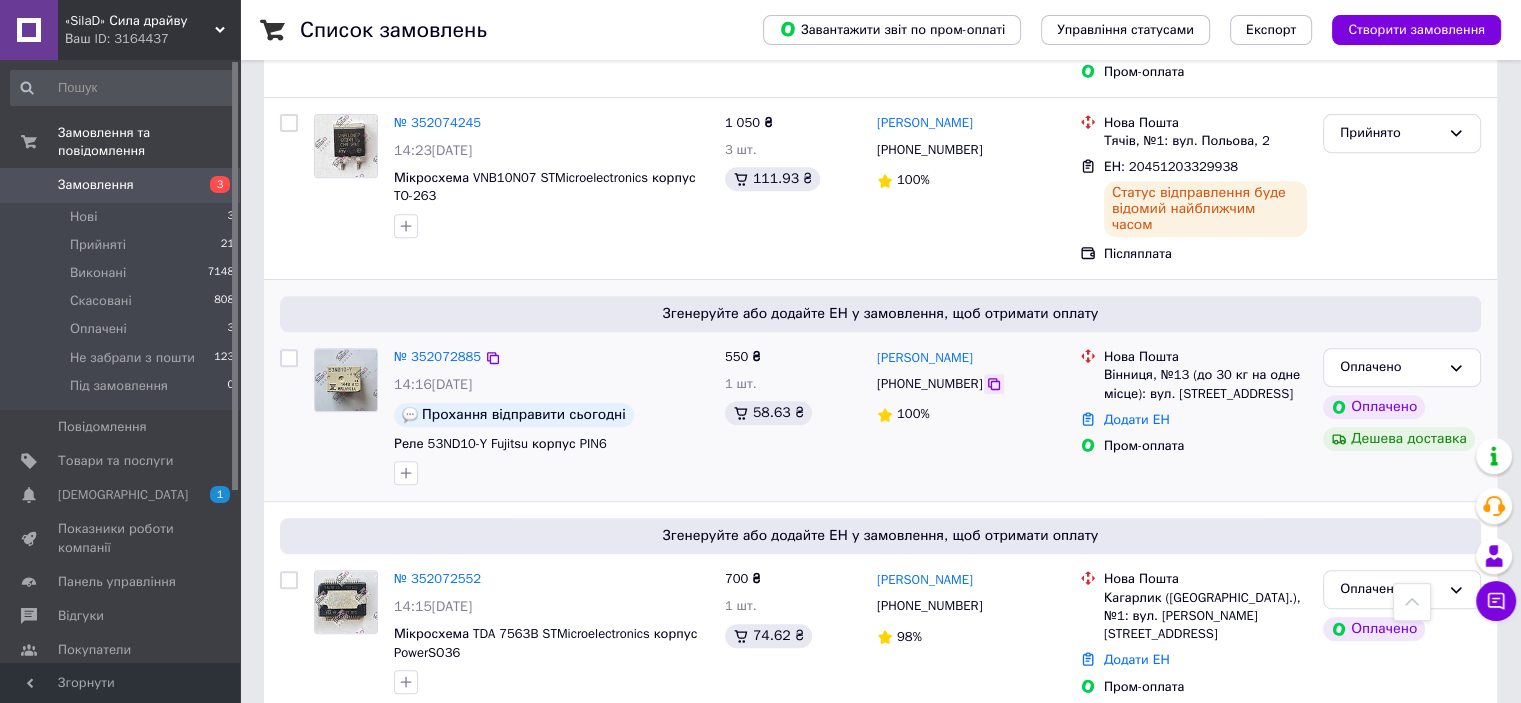 click 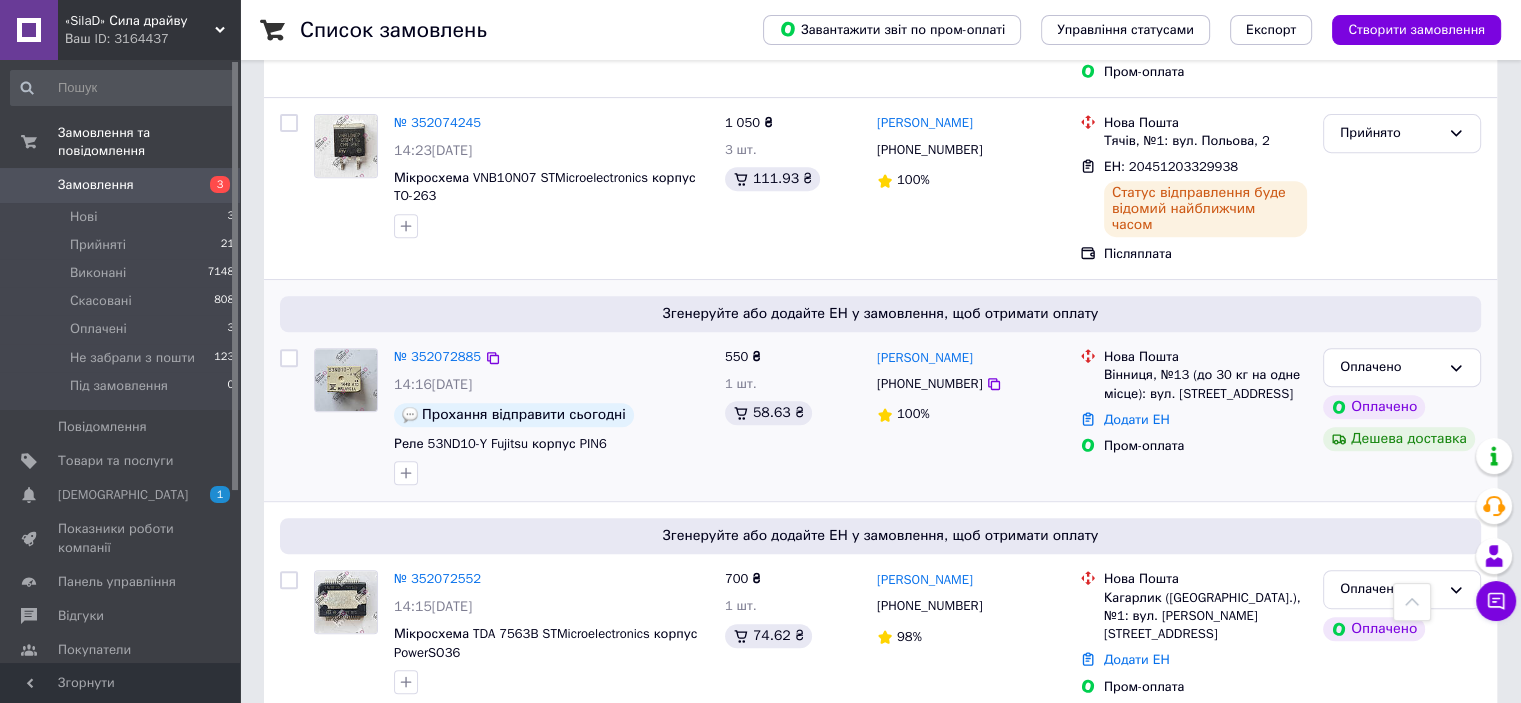 click on "Вінниця, №13 (до 30 кг на одне місце): вул. [STREET_ADDRESS]" at bounding box center (1205, 384) 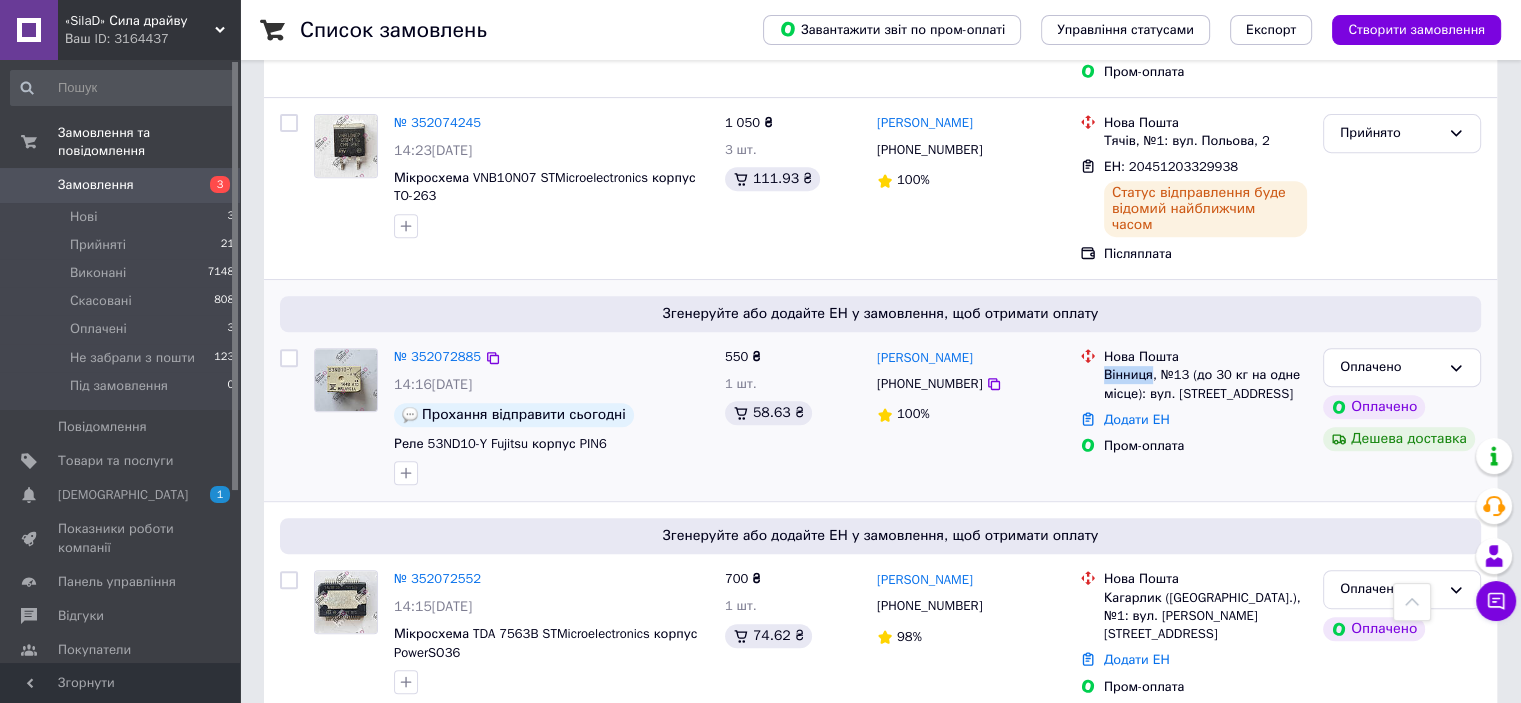 click on "Вінниця, №13 (до 30 кг на одне місце): вул. [STREET_ADDRESS]" at bounding box center [1205, 384] 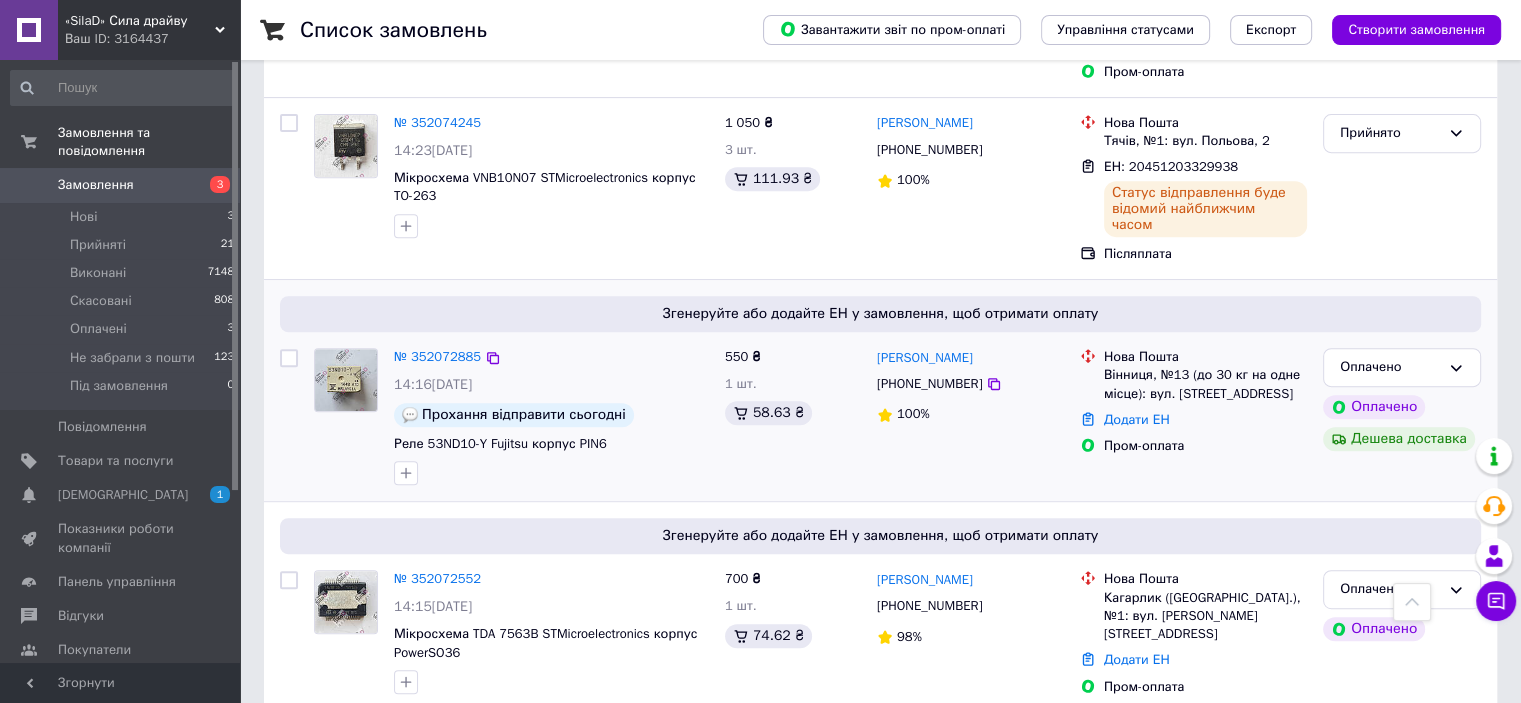 drag, startPoint x: 490, startPoint y: 302, endPoint x: 527, endPoint y: 305, distance: 37.12142 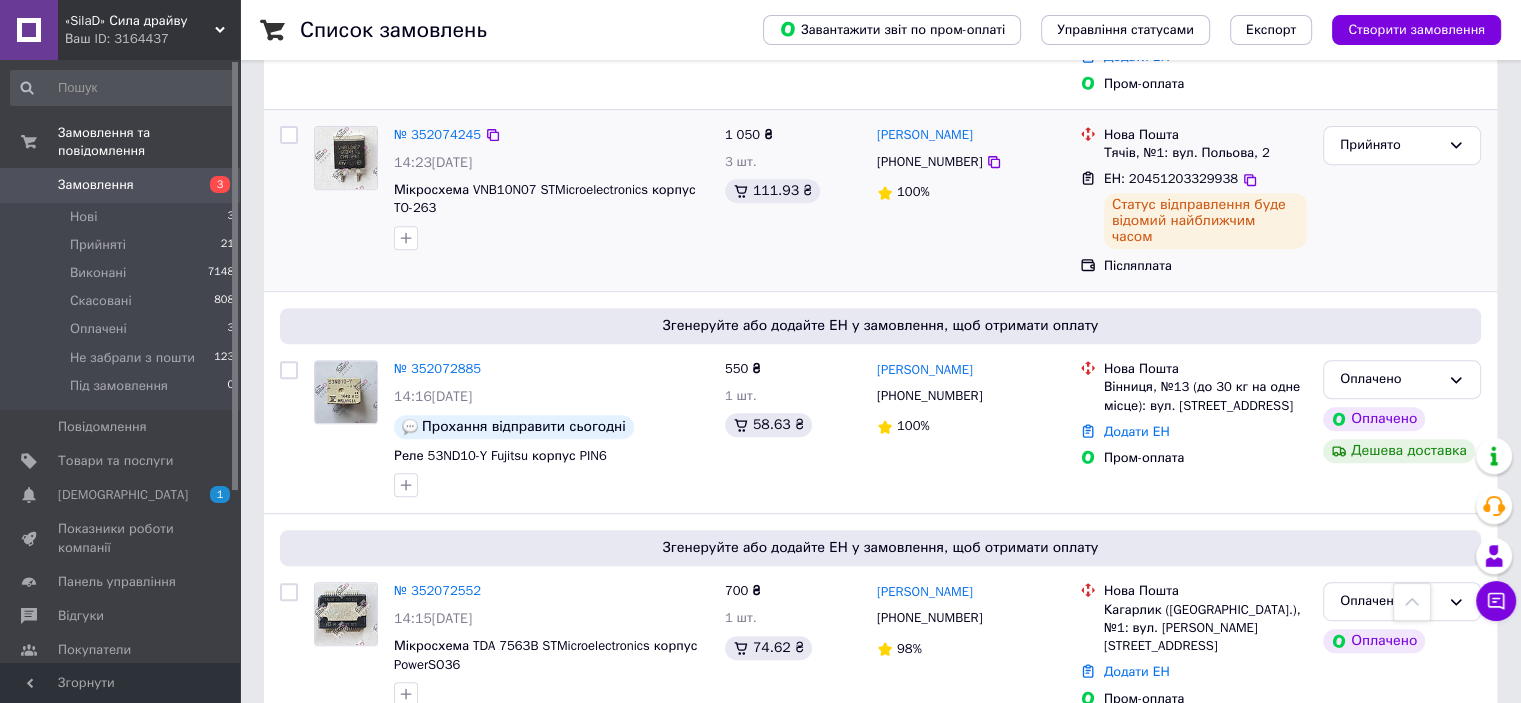 scroll, scrollTop: 800, scrollLeft: 0, axis: vertical 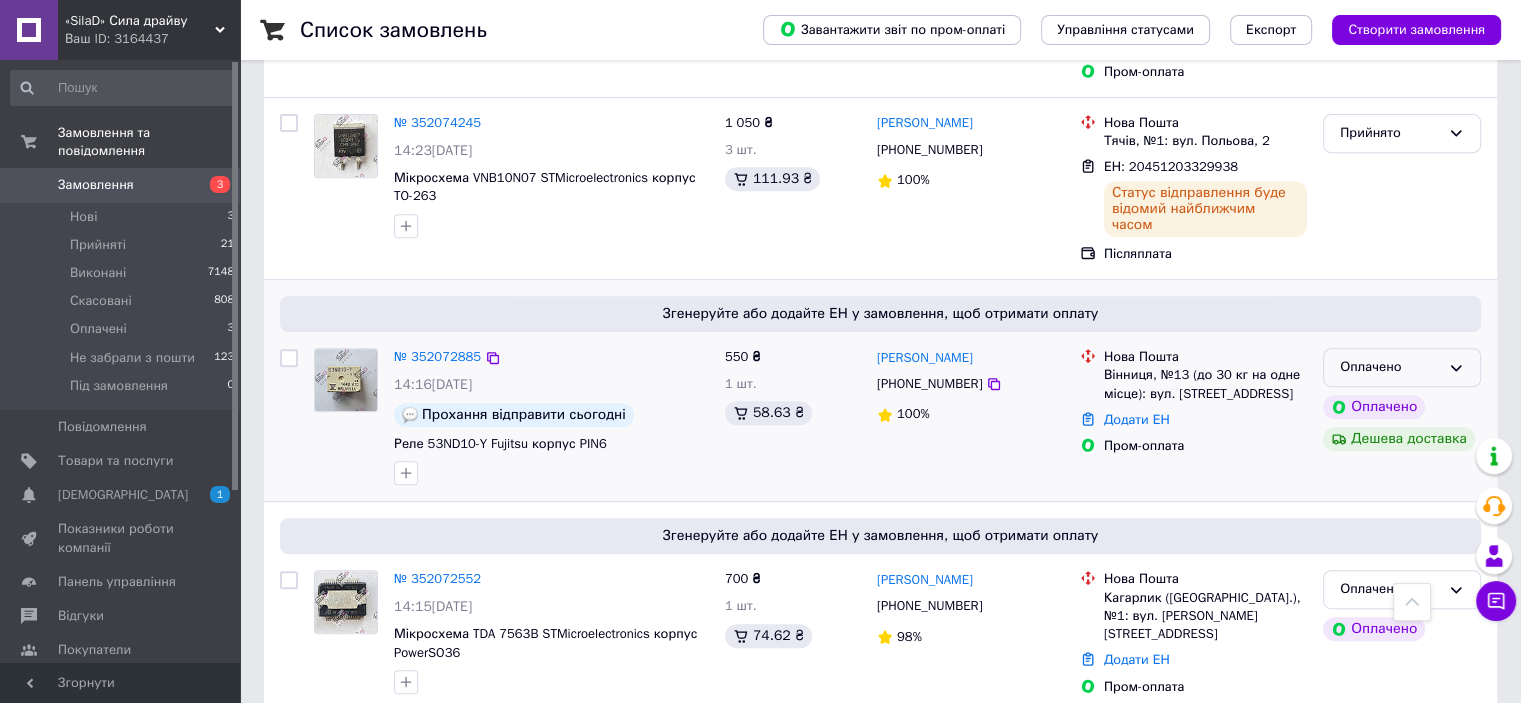 click on "Оплачено" at bounding box center (1390, 367) 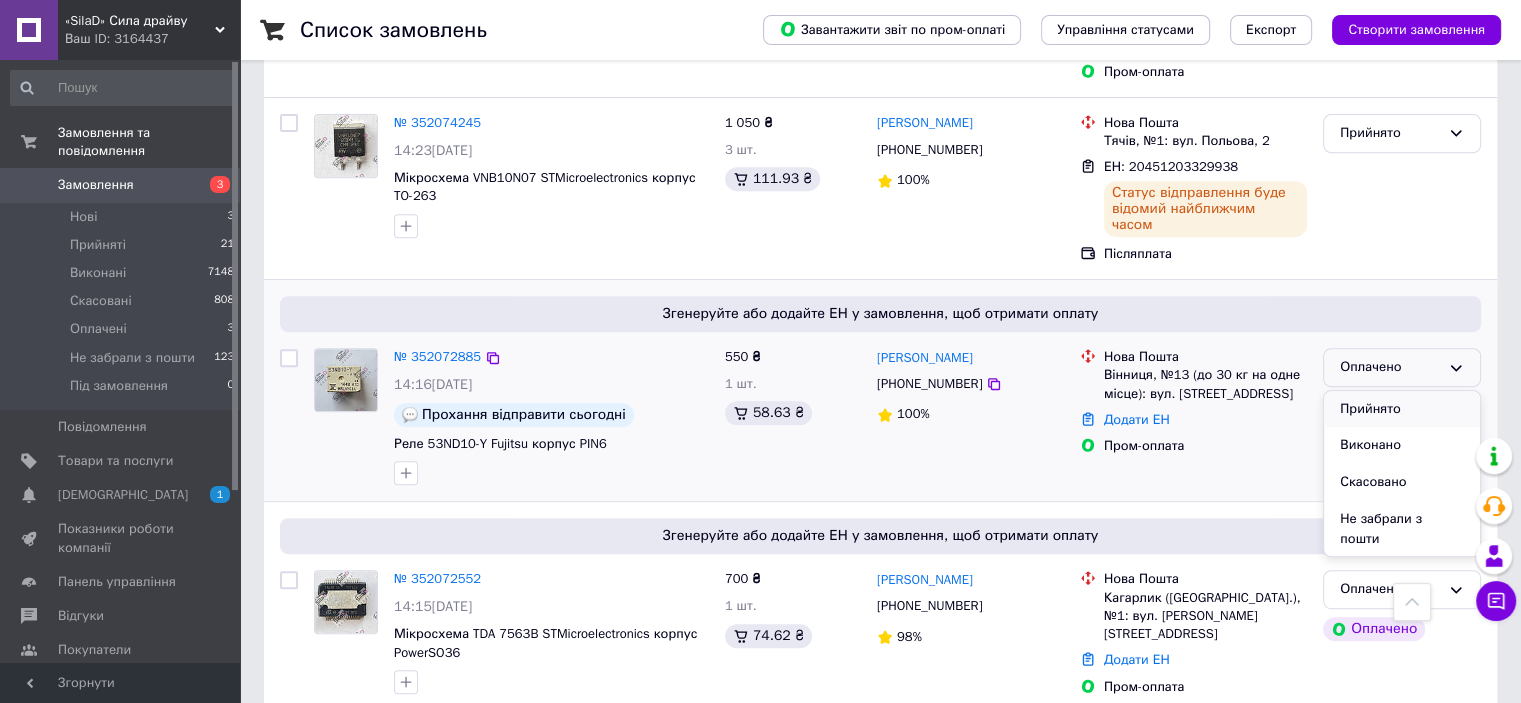 click on "Прийнято" at bounding box center [1402, 409] 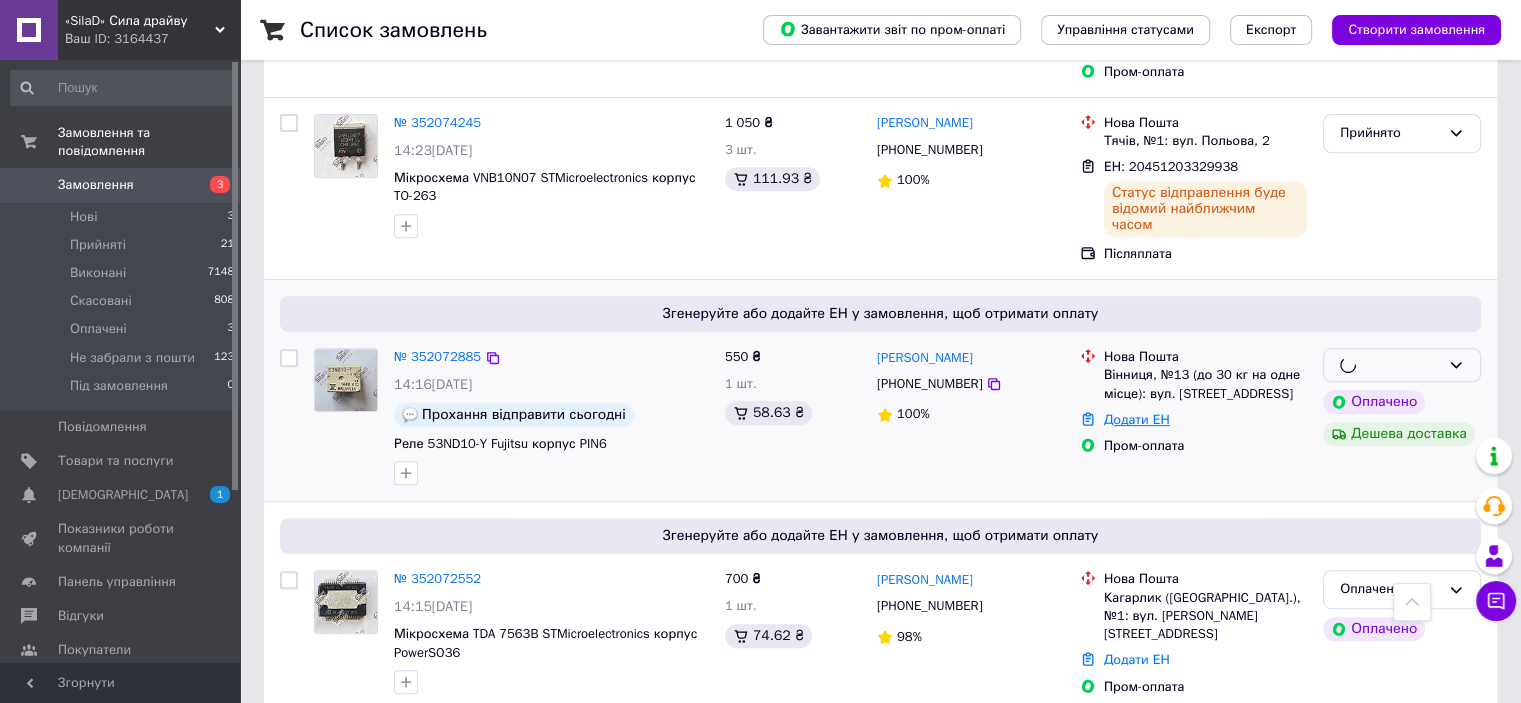 click on "Додати ЕН" at bounding box center [1137, 419] 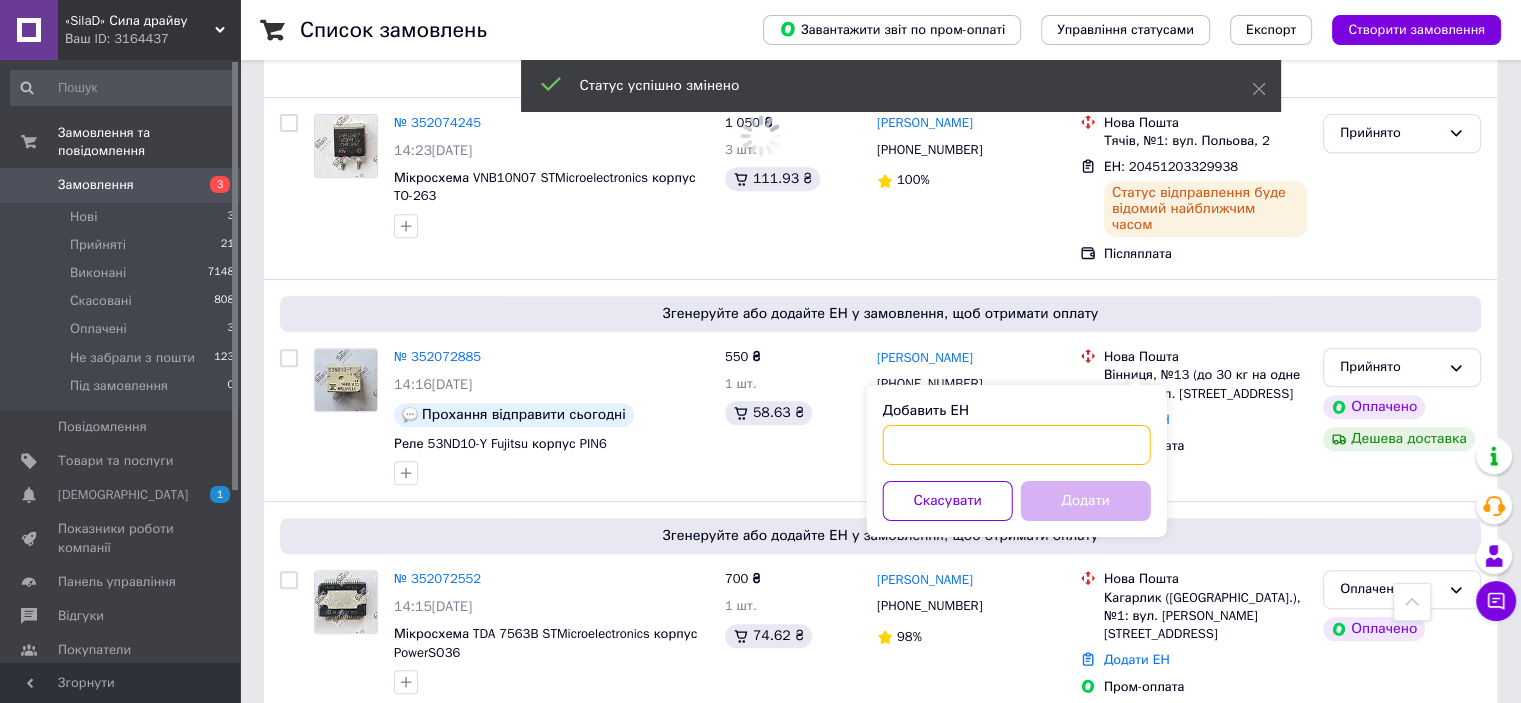 paste on "20451203349017" 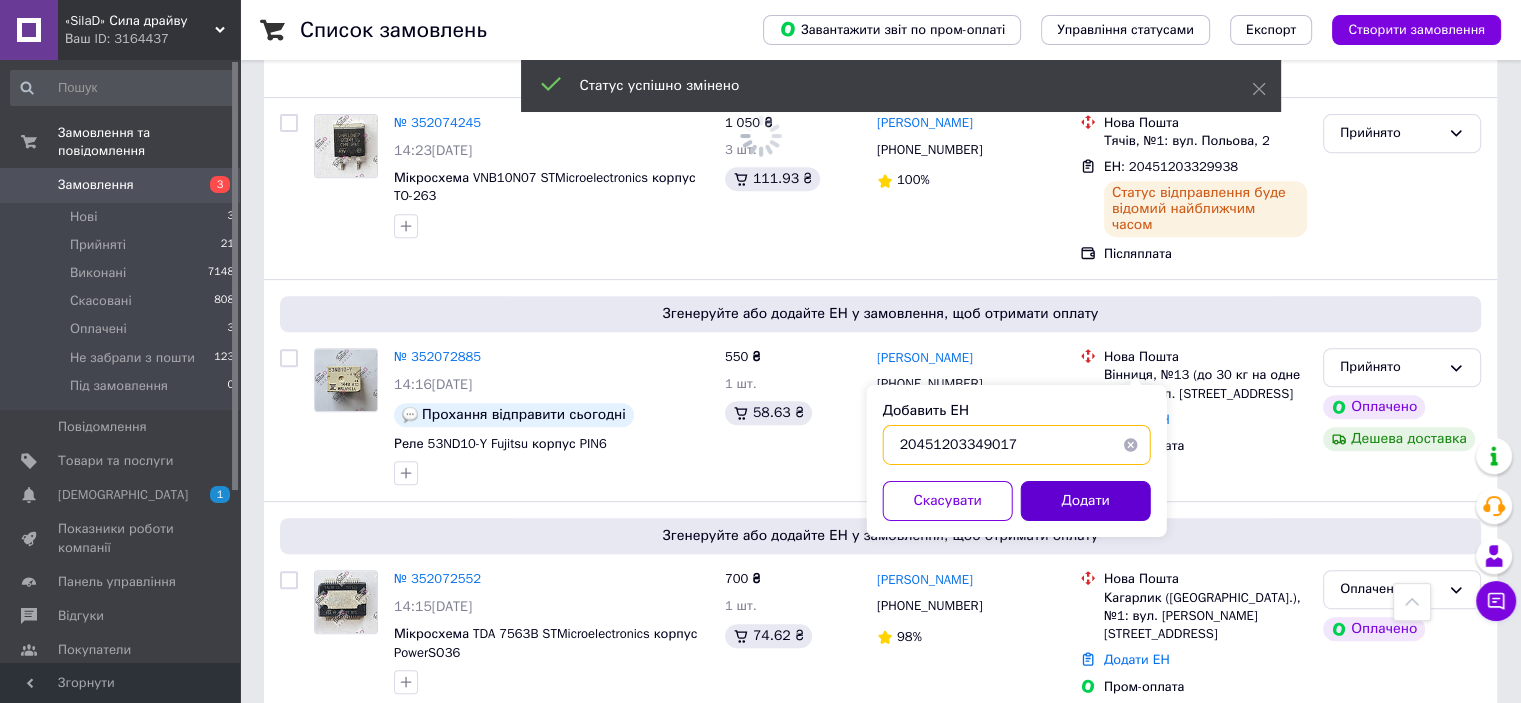 type on "20451203349017" 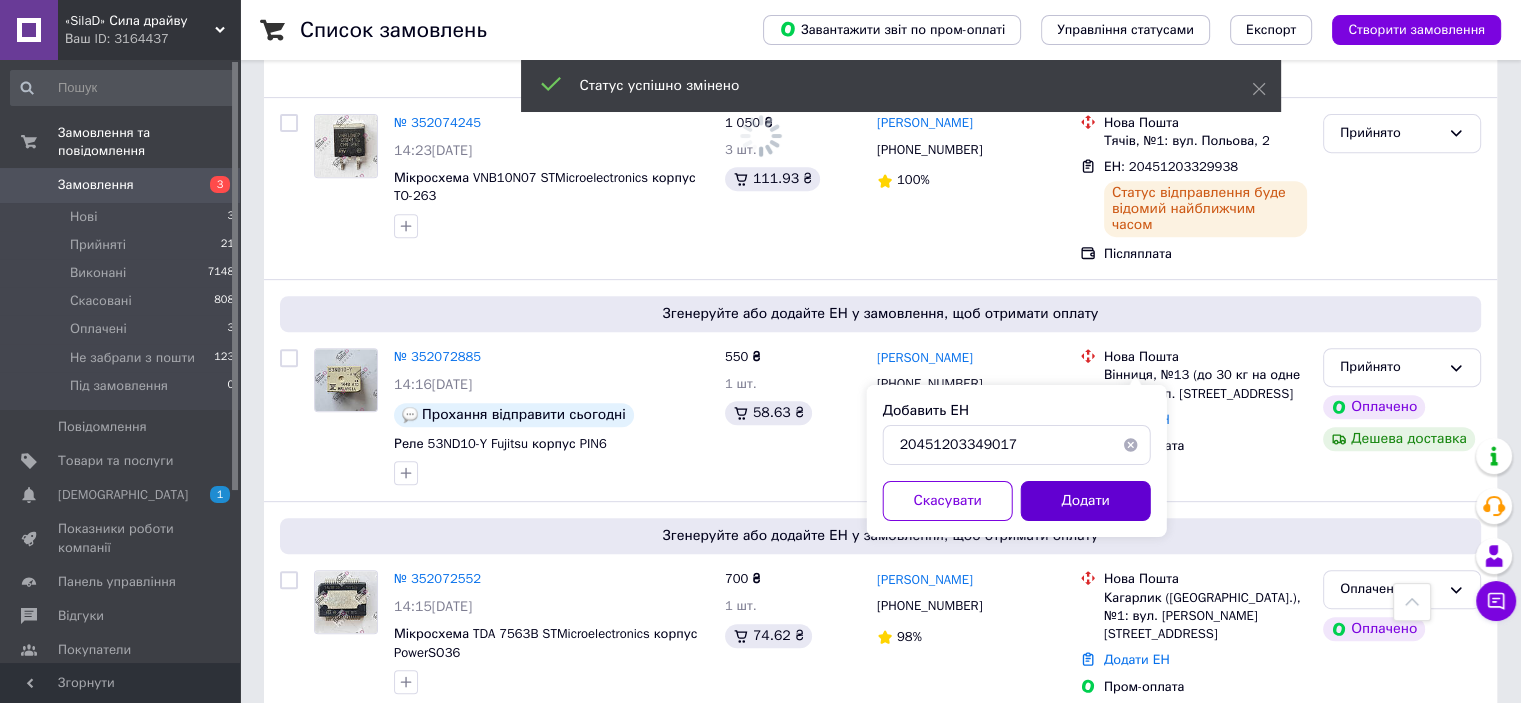 click on "Додати" at bounding box center [1086, 501] 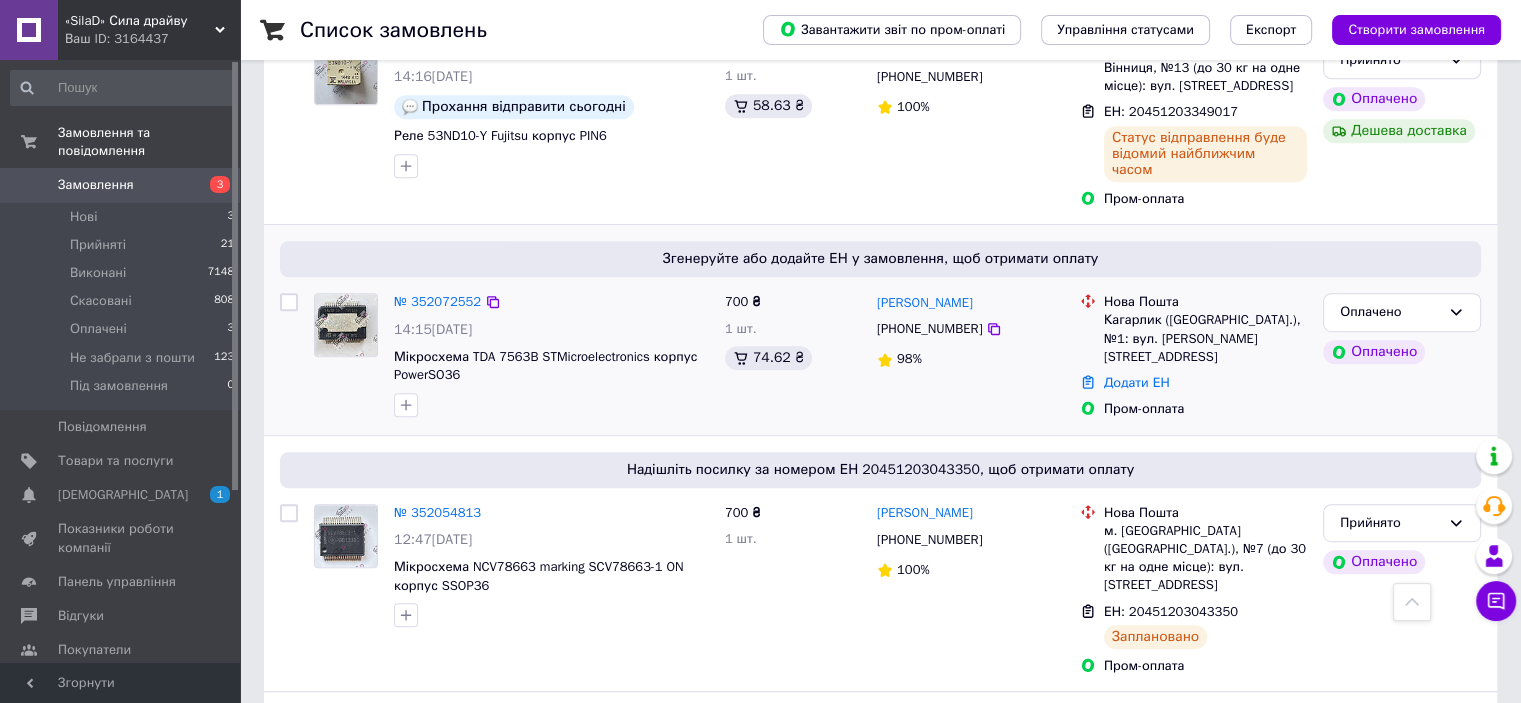 scroll, scrollTop: 1100, scrollLeft: 0, axis: vertical 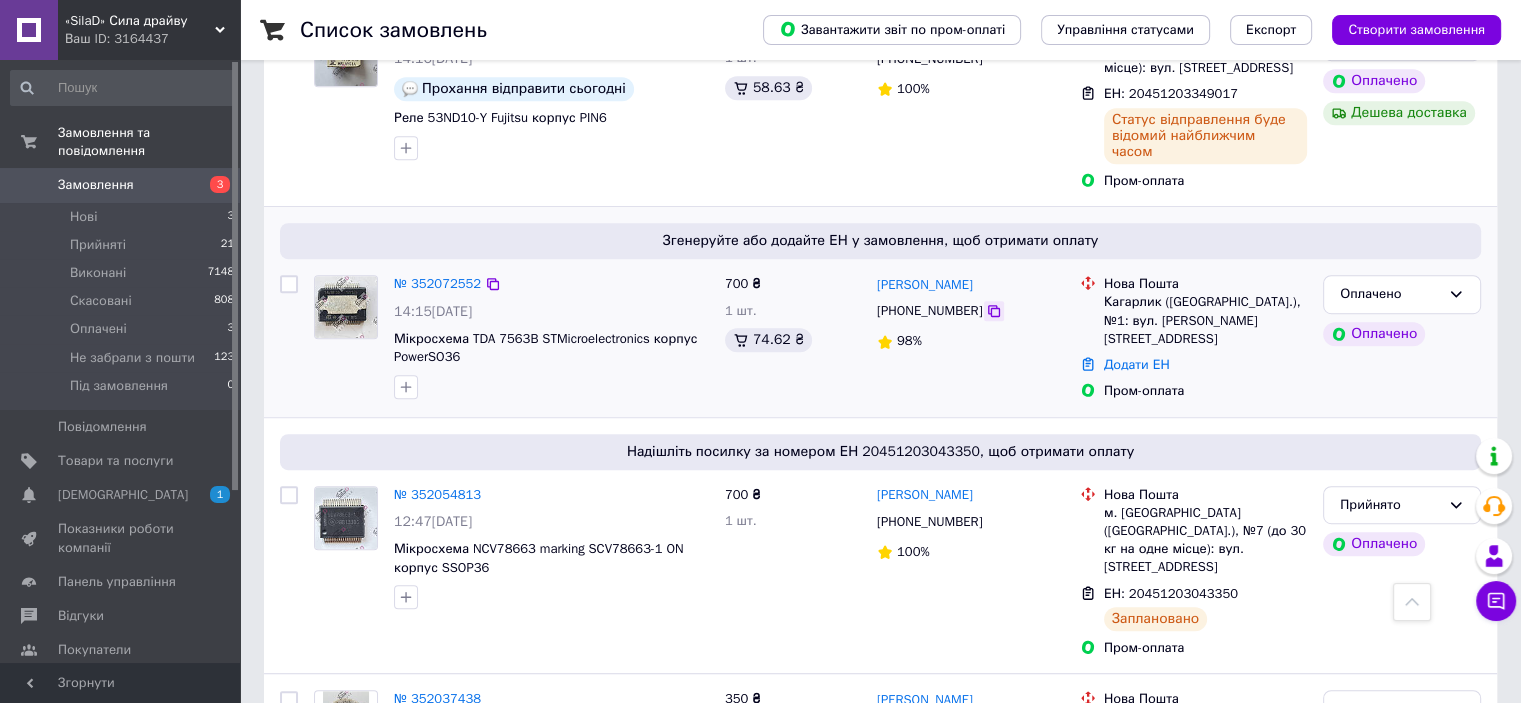 click 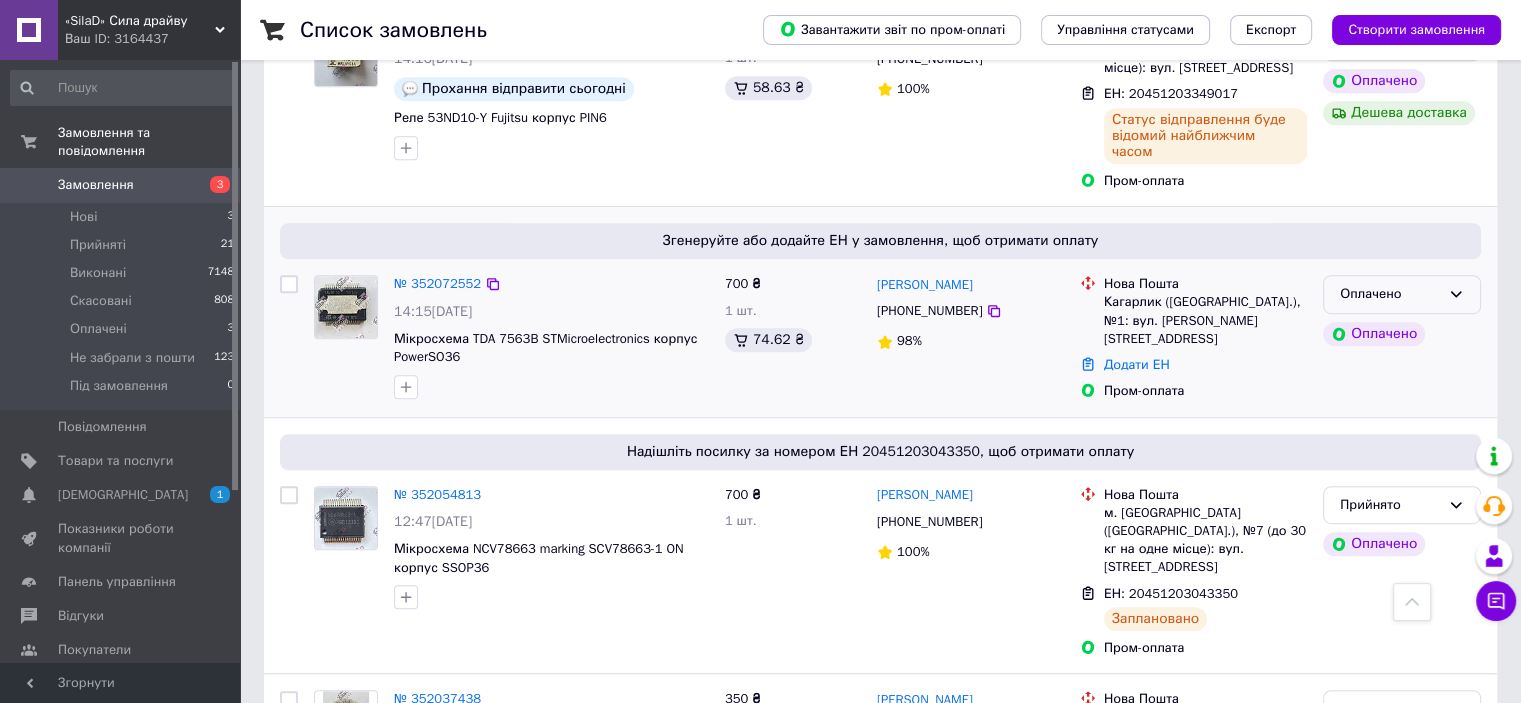 click on "Оплачено" at bounding box center [1402, 294] 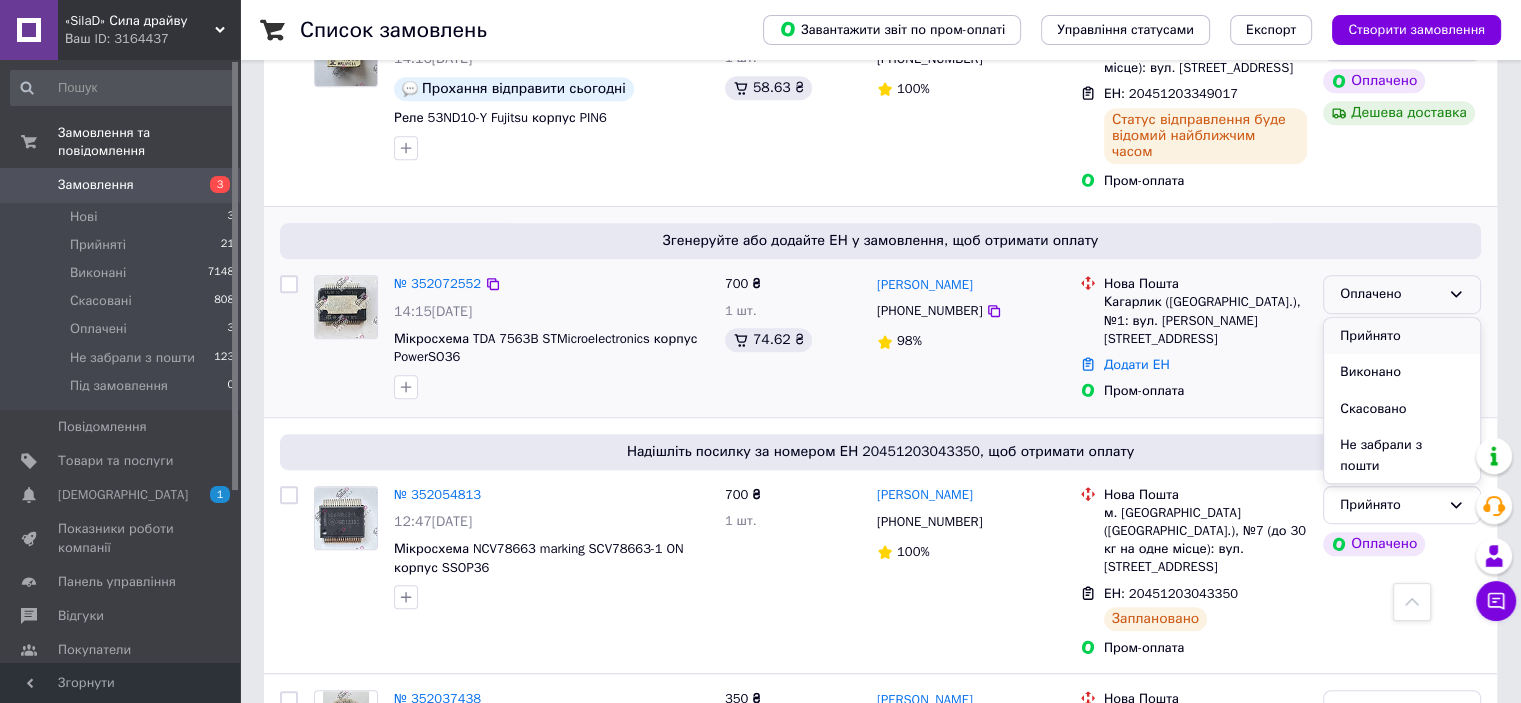 click on "Прийнято" at bounding box center (1402, 336) 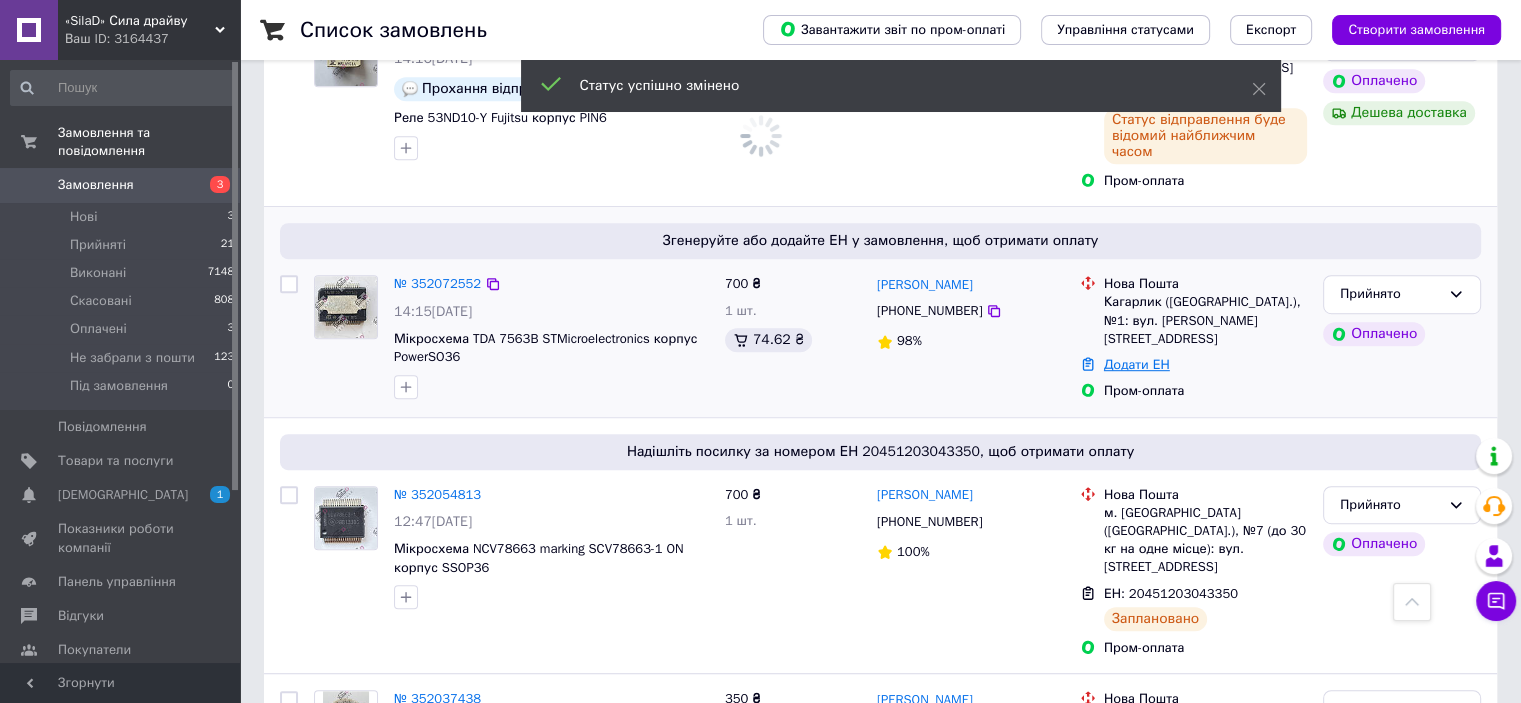 click on "Додати ЕН" at bounding box center [1137, 364] 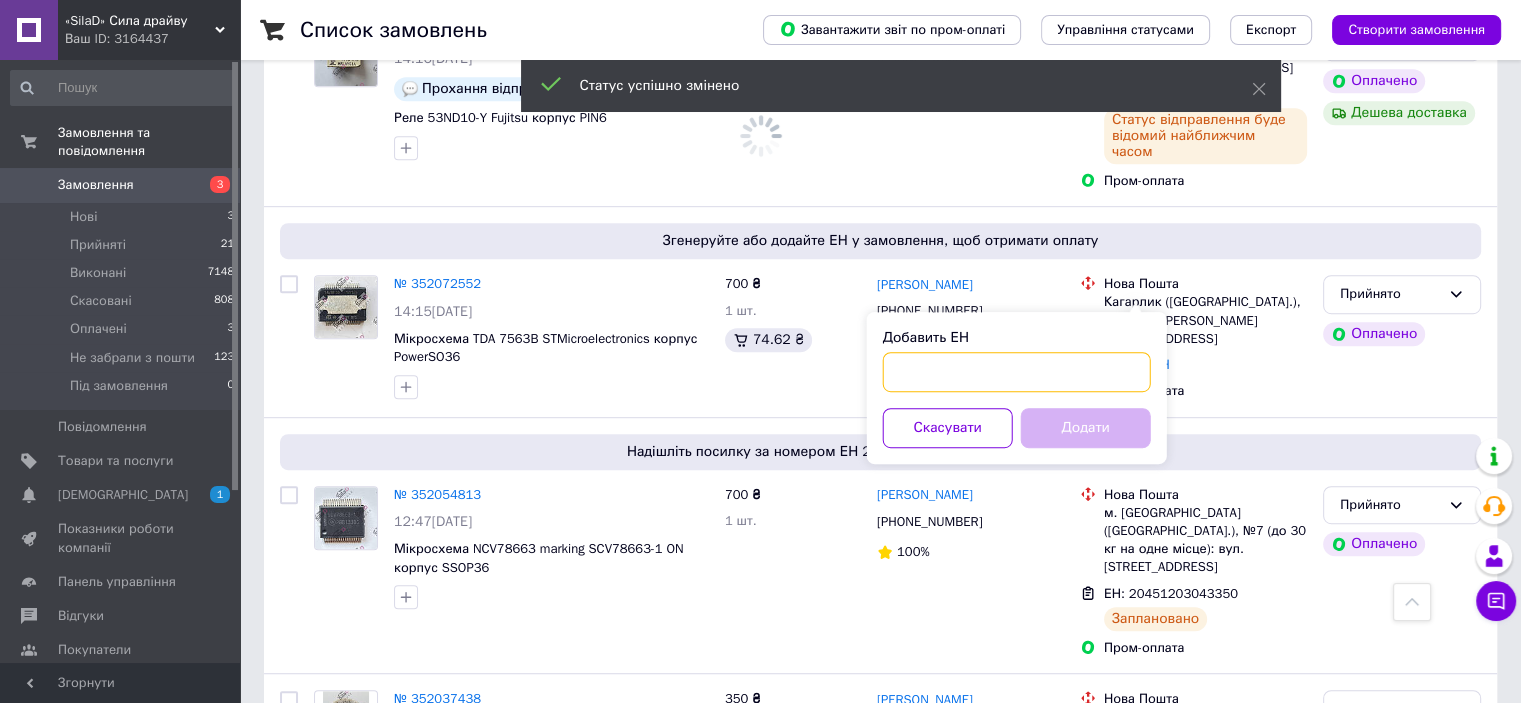 scroll, scrollTop: 1048, scrollLeft: 0, axis: vertical 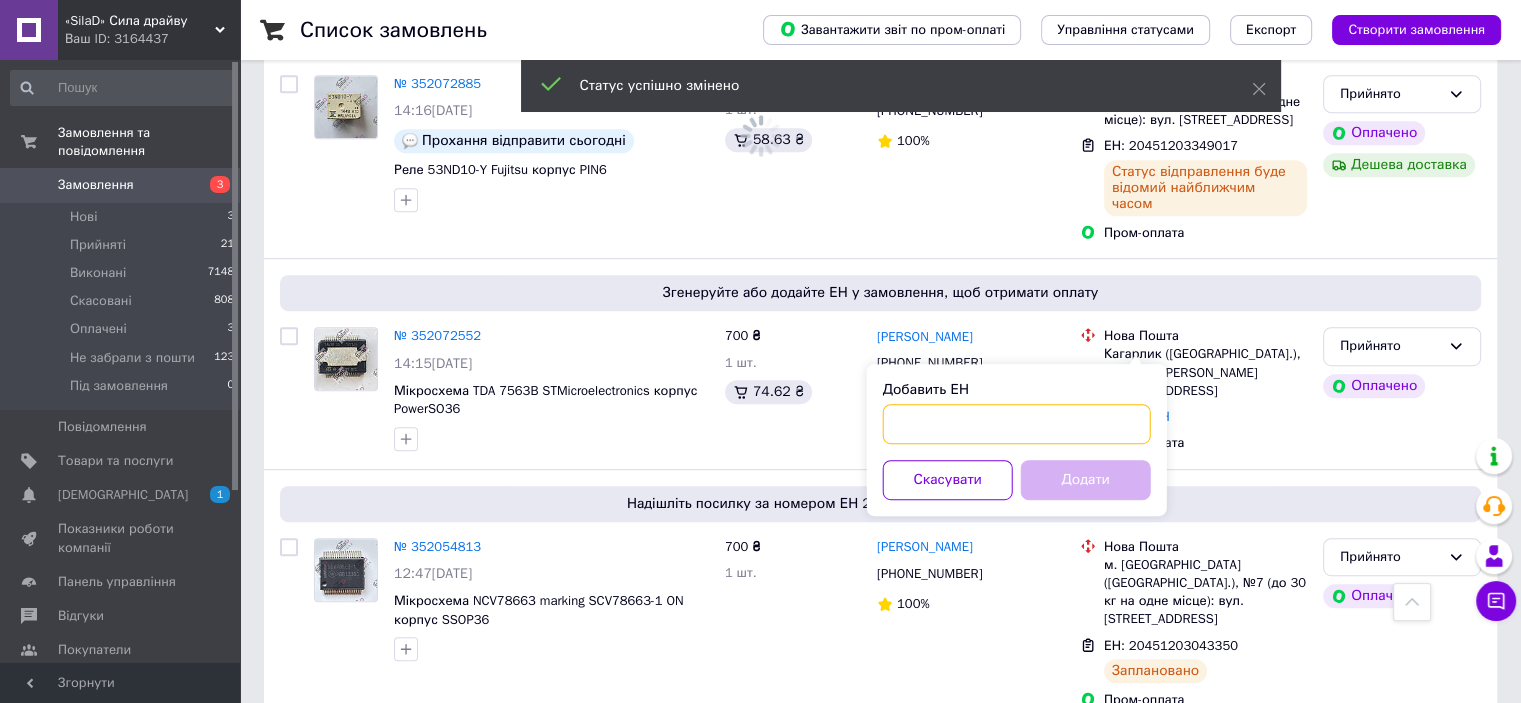 paste on "Відправлення: 20451203356338  Плановий час доставки: [DATE] 18:00  Вартість доставки: 83.5 грн  Сума післяплати: 0 грн  Статус: [URL][DOMAIN_NAME]" 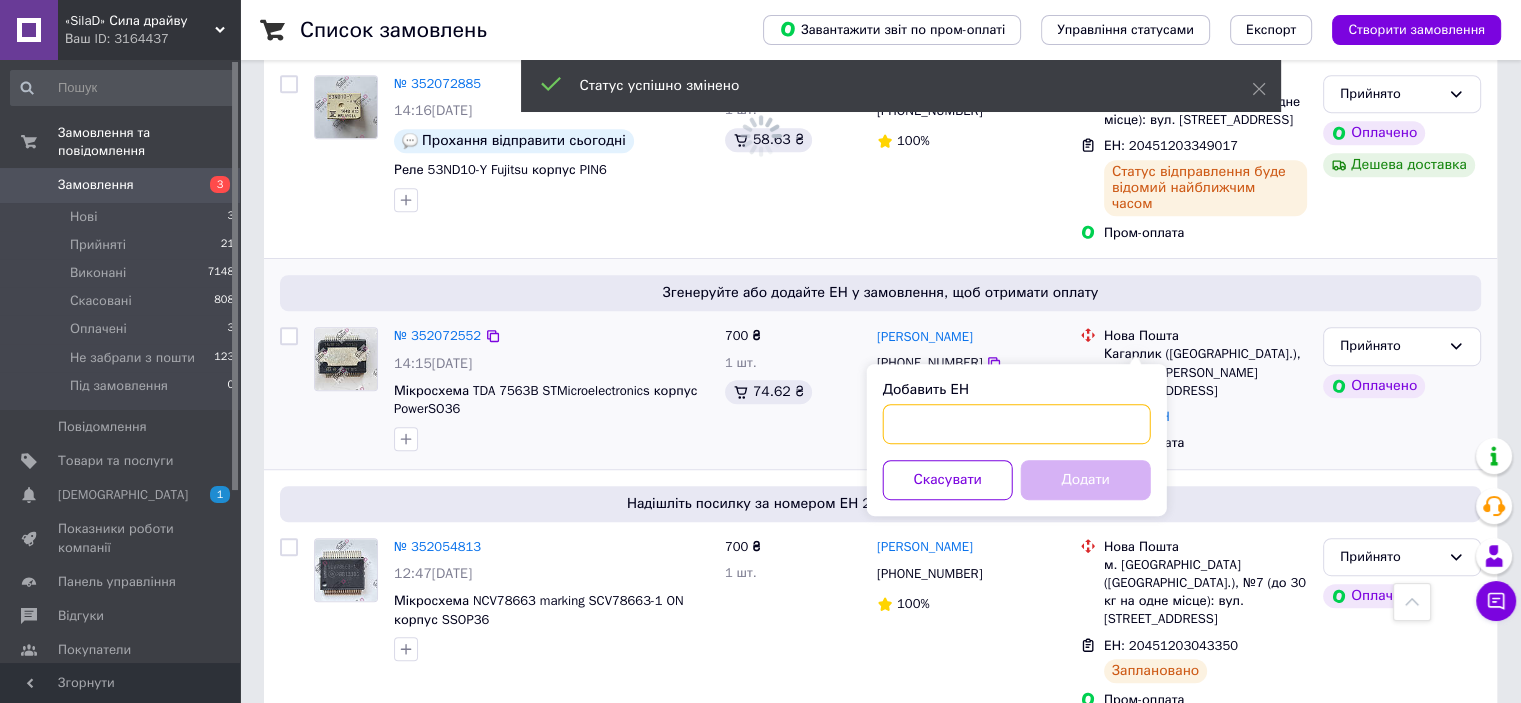 type on "Відправлення: 20451203356338  Плановий час доставки: [DATE] 18:00  Вартість доставки: 83.5 грн  Сума післяплати: 0 грн  Статус: [URL][DOMAIN_NAME]" 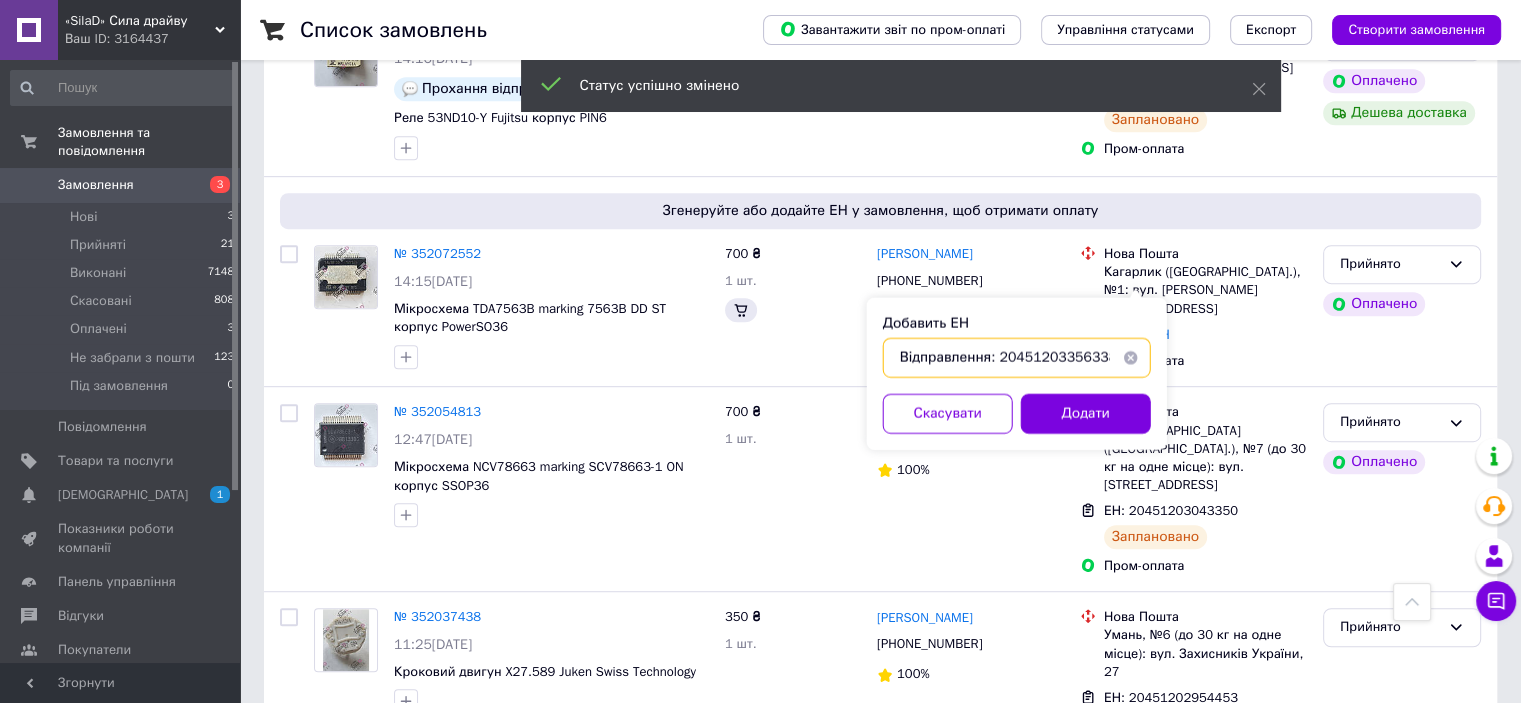 scroll, scrollTop: 0, scrollLeft: 1052, axis: horizontal 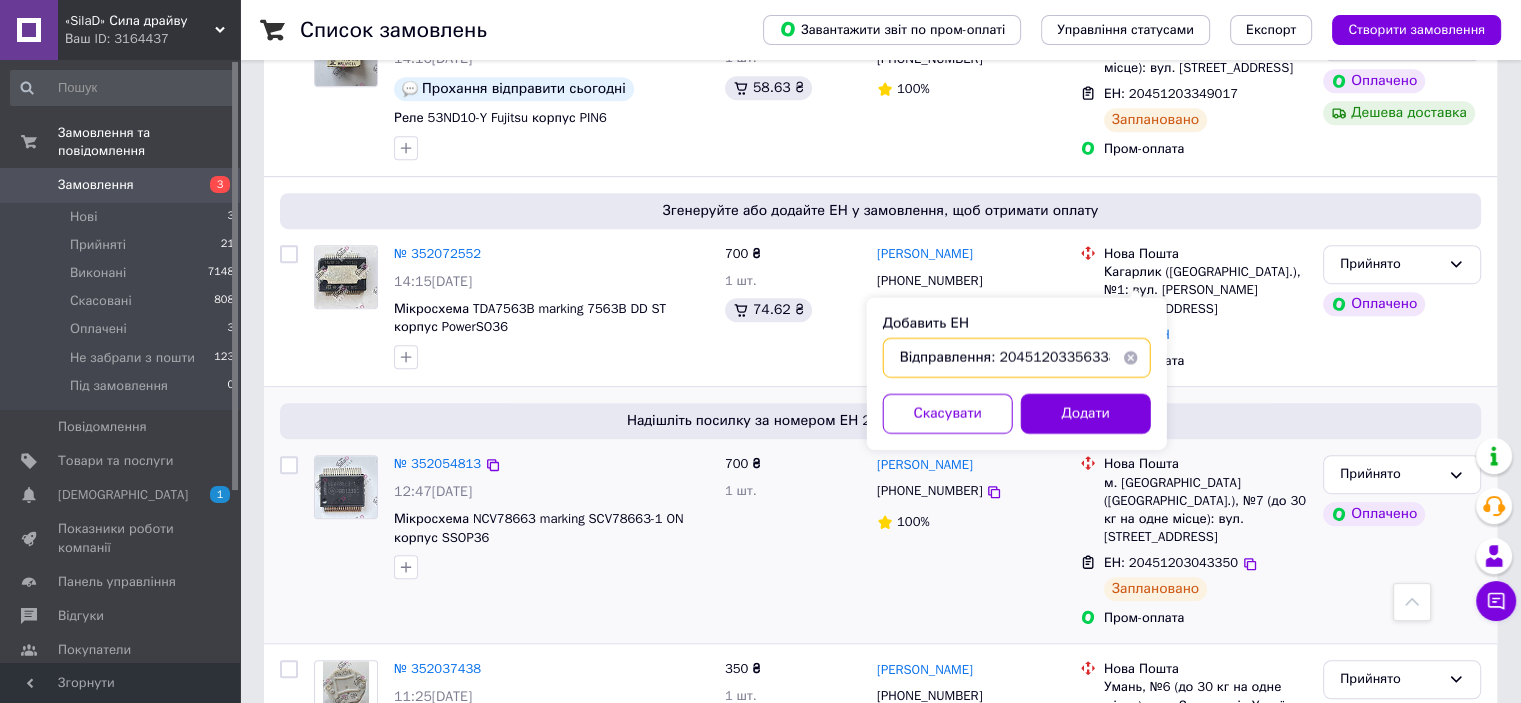 drag, startPoint x: 1005, startPoint y: 356, endPoint x: 756, endPoint y: 352, distance: 249.03212 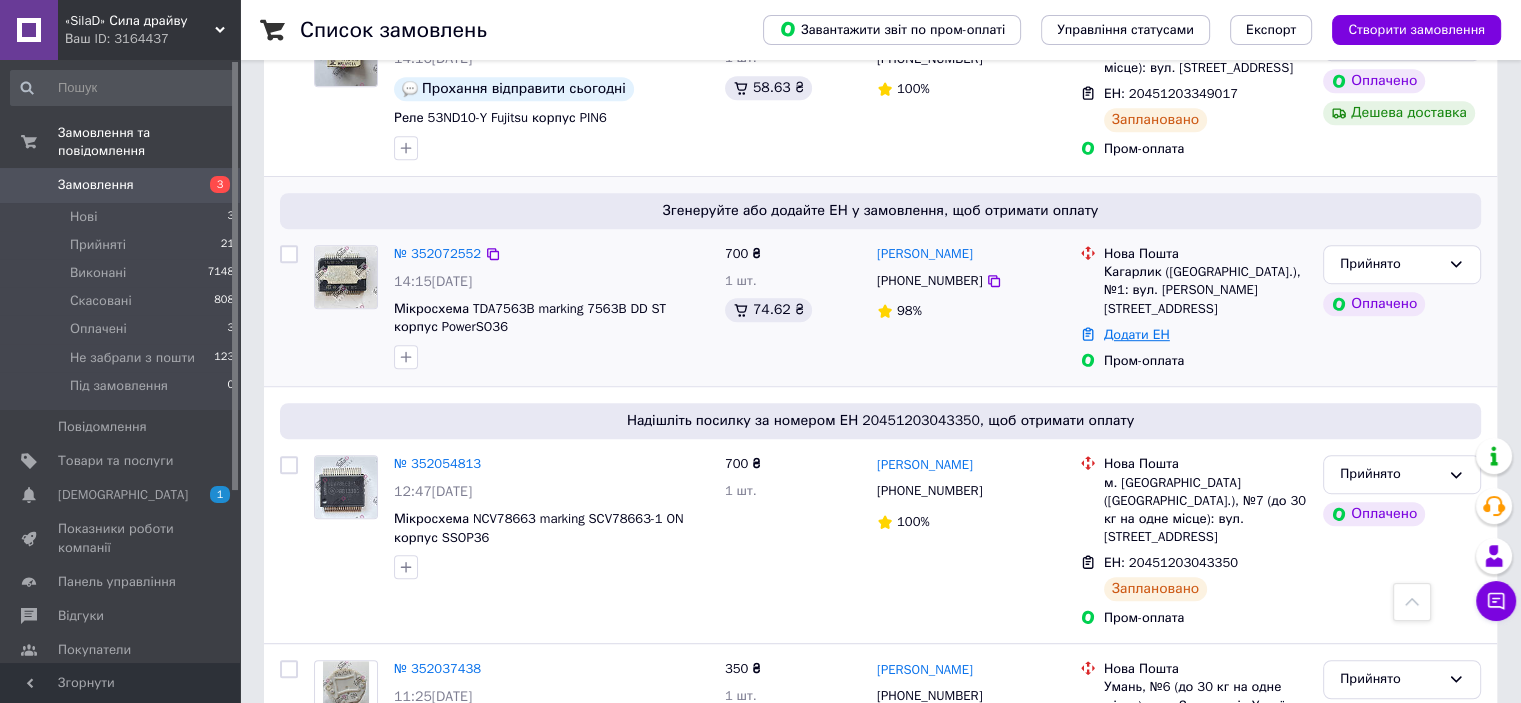 click on "Додати ЕН" at bounding box center [1137, 334] 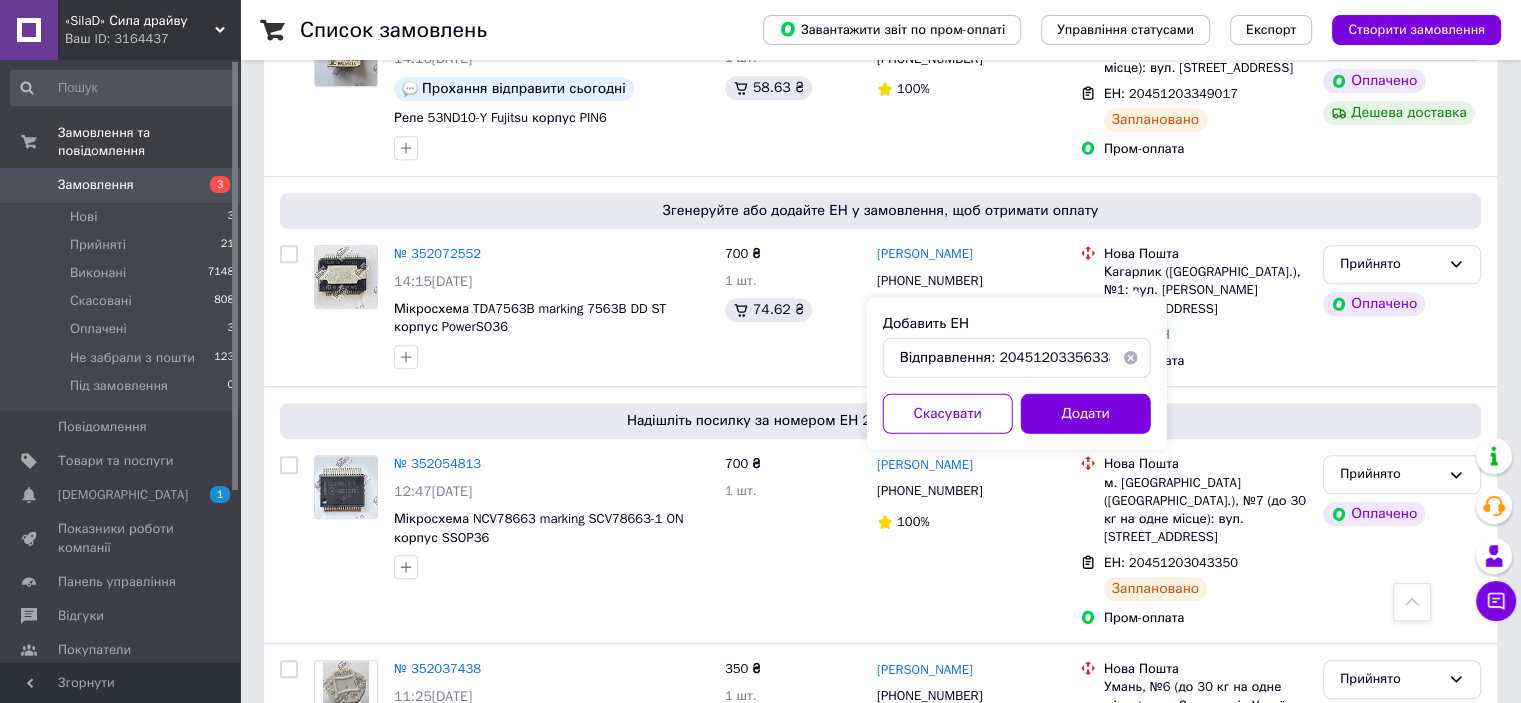 click at bounding box center [1131, 358] 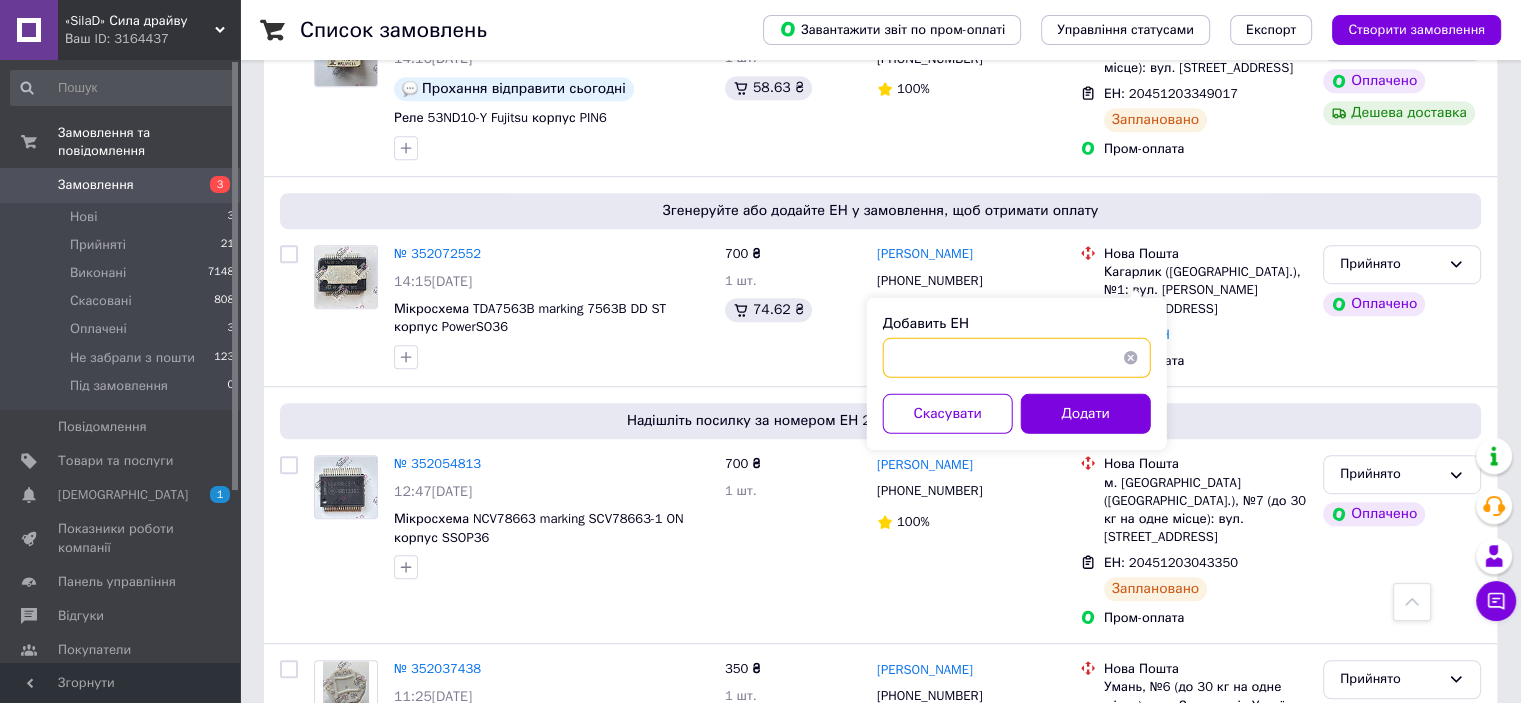 scroll, scrollTop: 0, scrollLeft: 0, axis: both 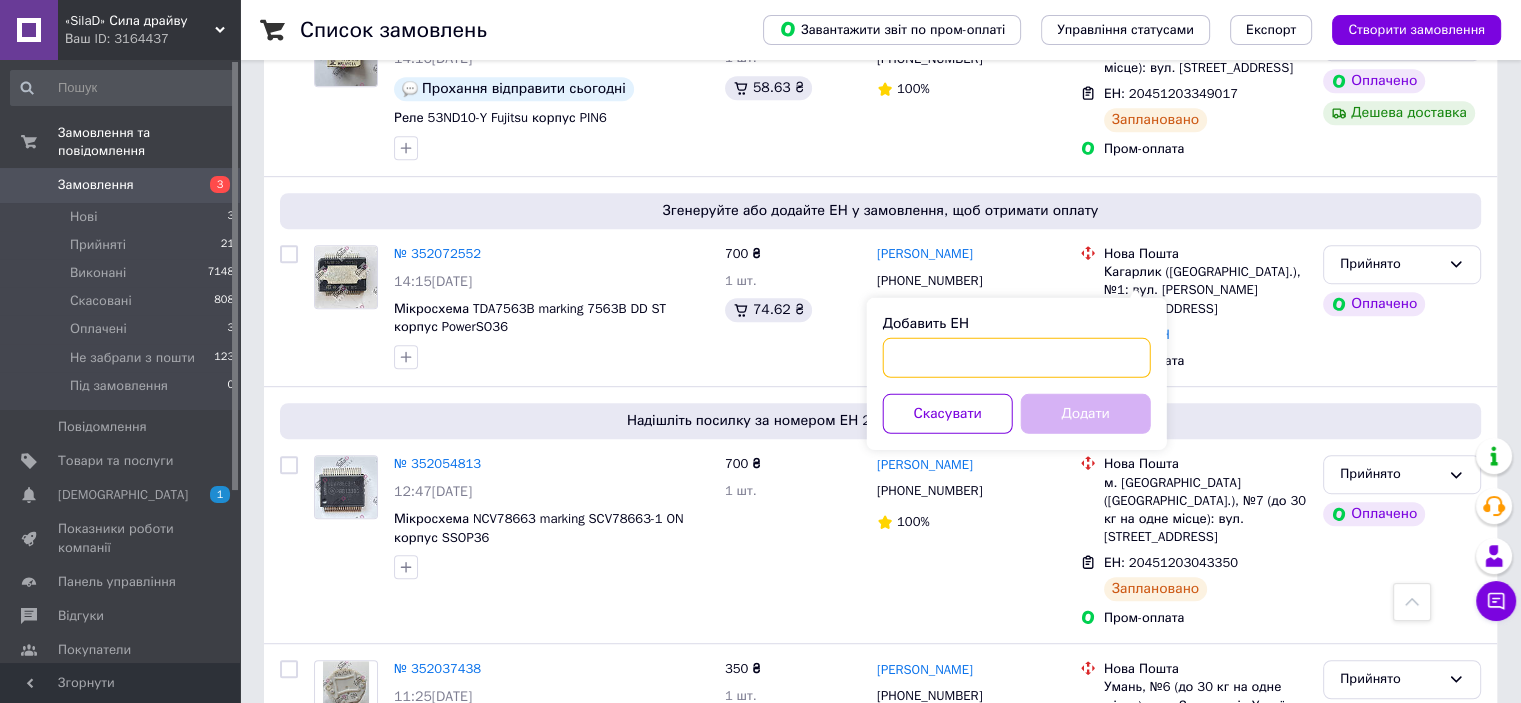 paste on "20451203356338" 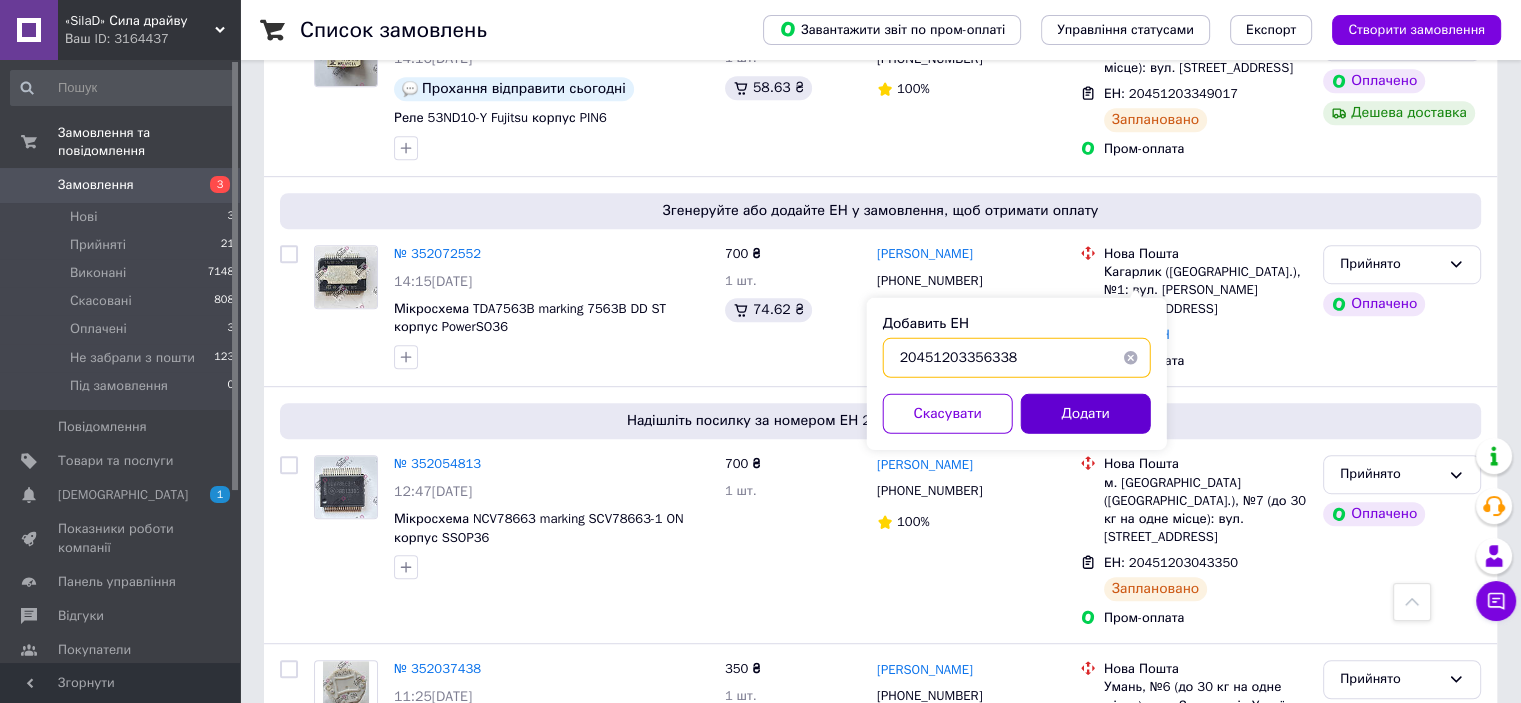 type on "20451203356338" 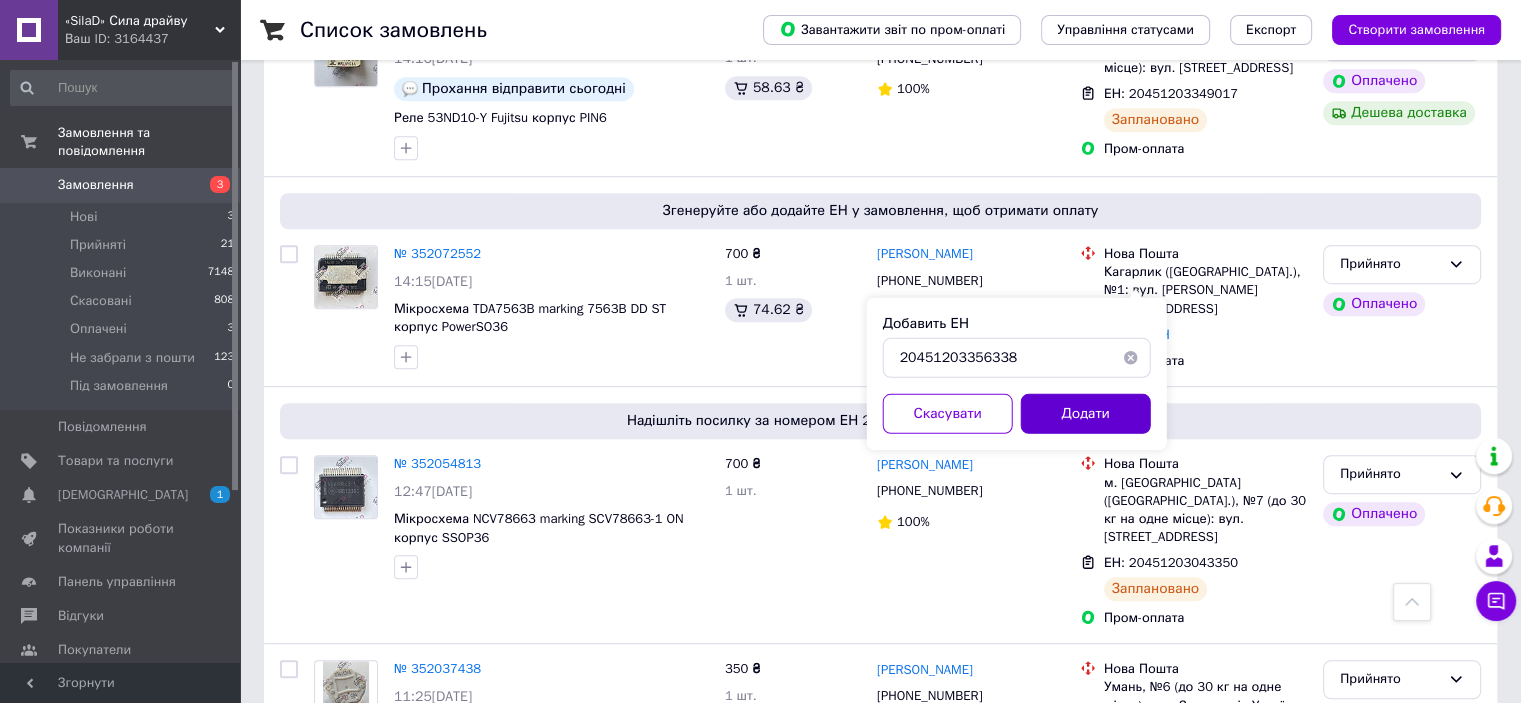 click on "Додати" at bounding box center [1086, 414] 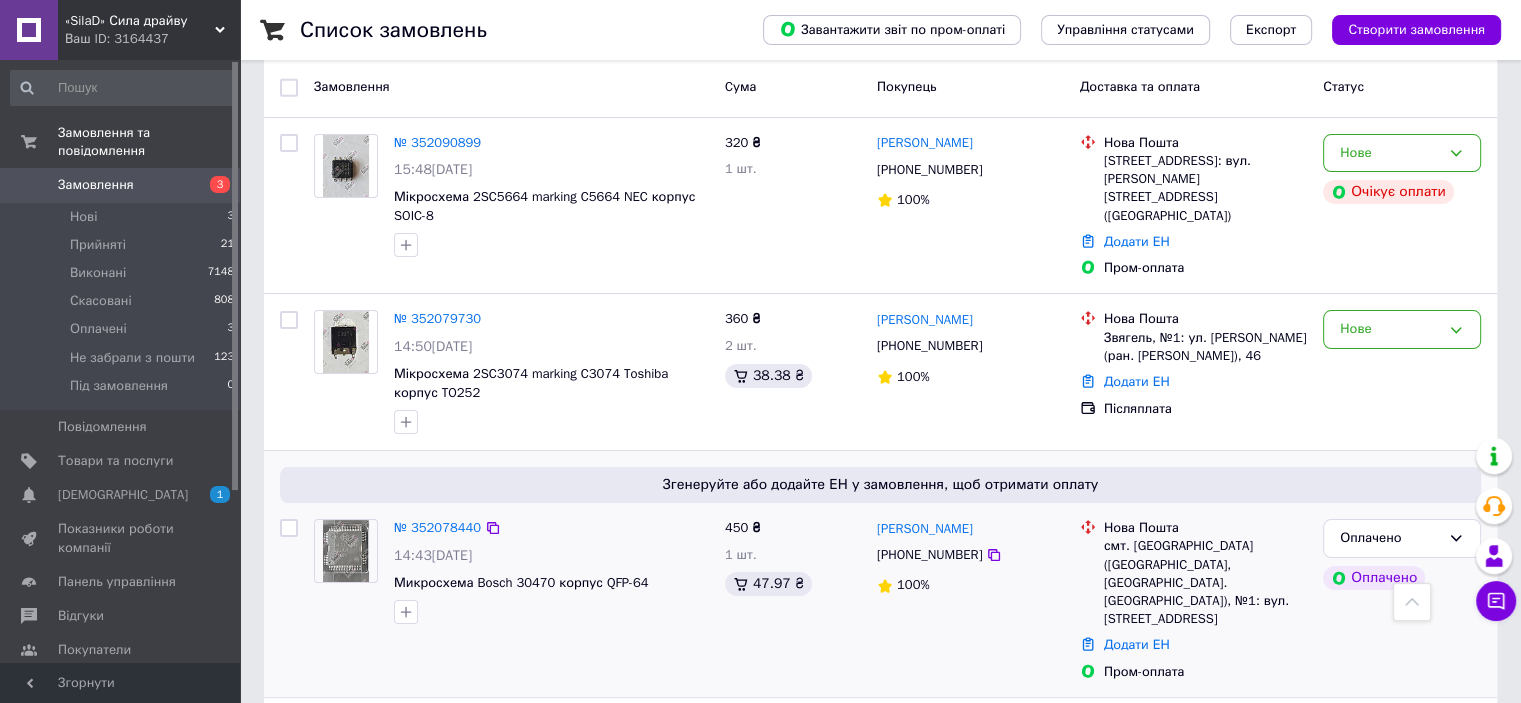 scroll, scrollTop: 100, scrollLeft: 0, axis: vertical 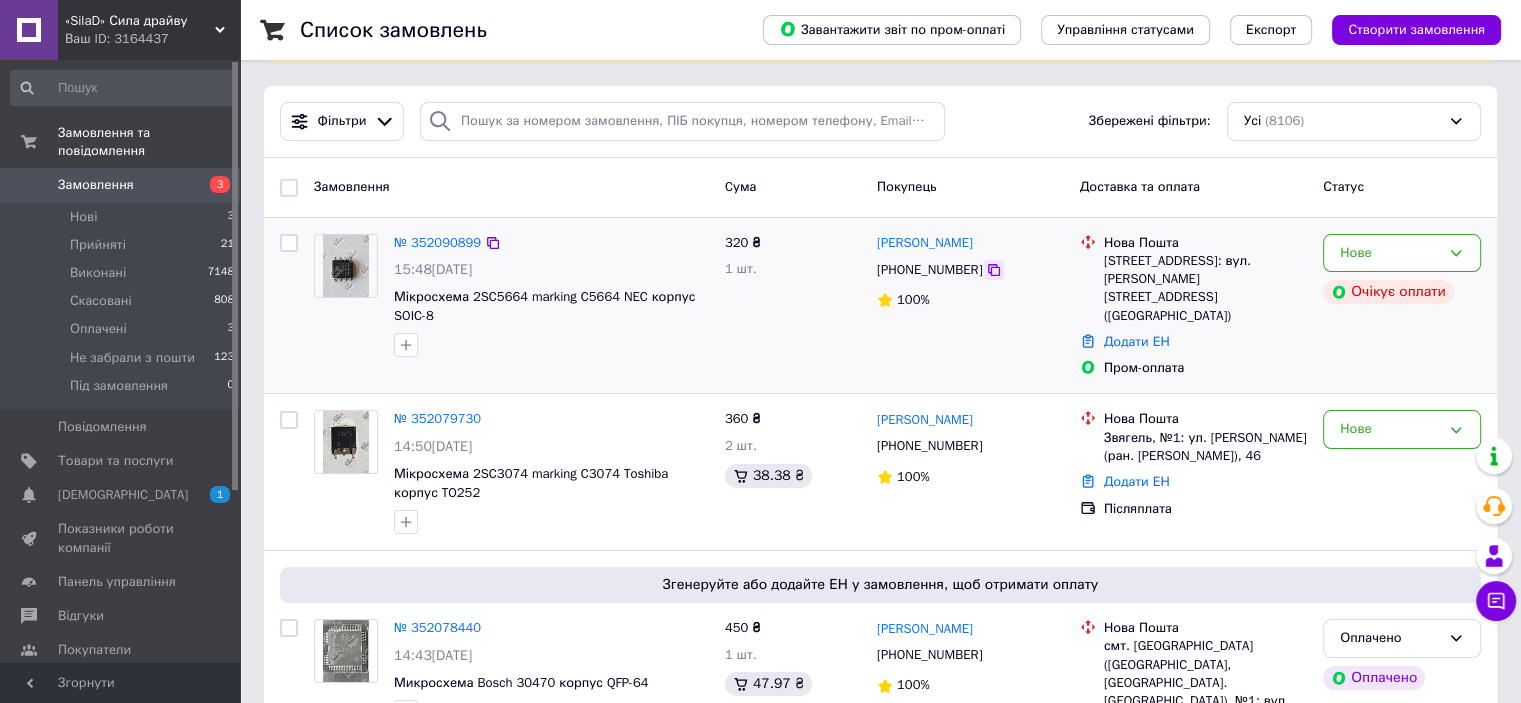 click 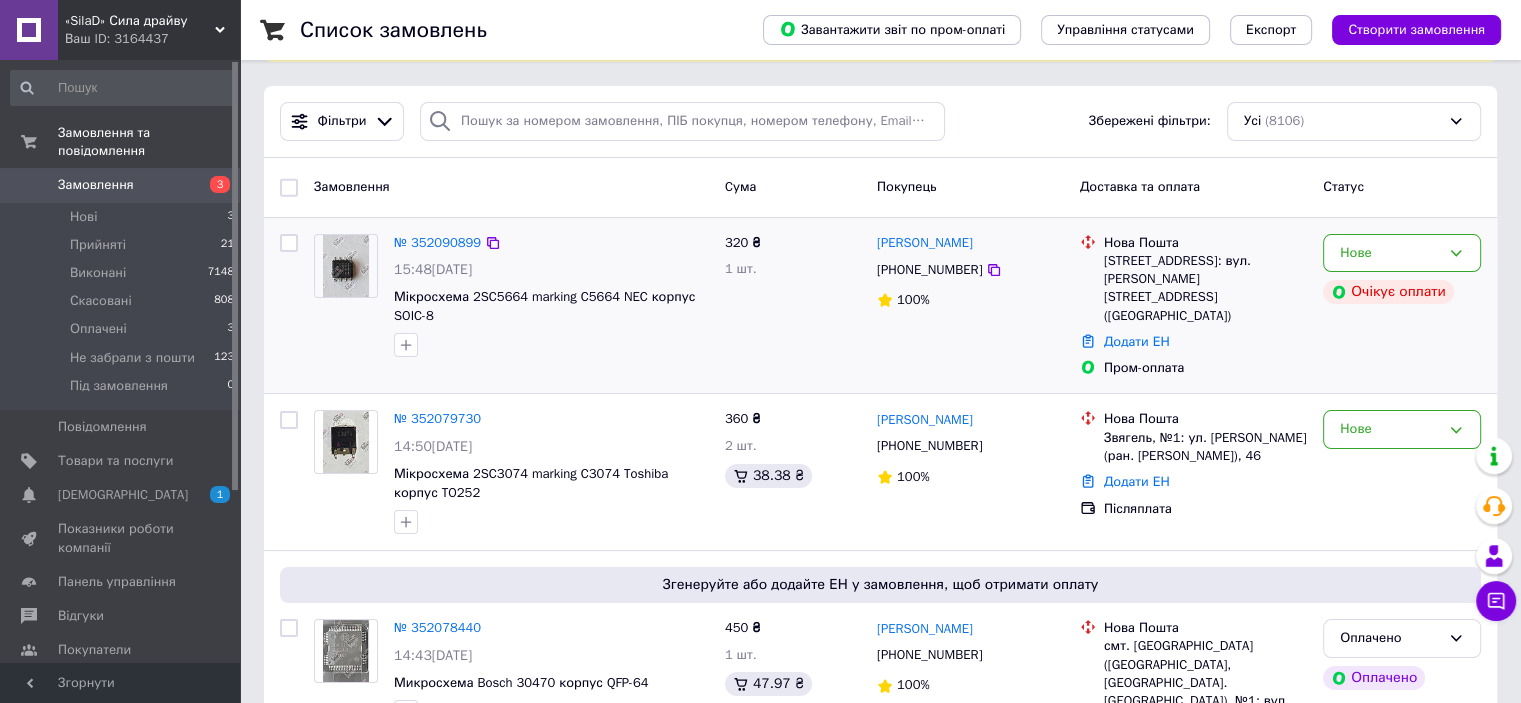 click at bounding box center [346, 296] 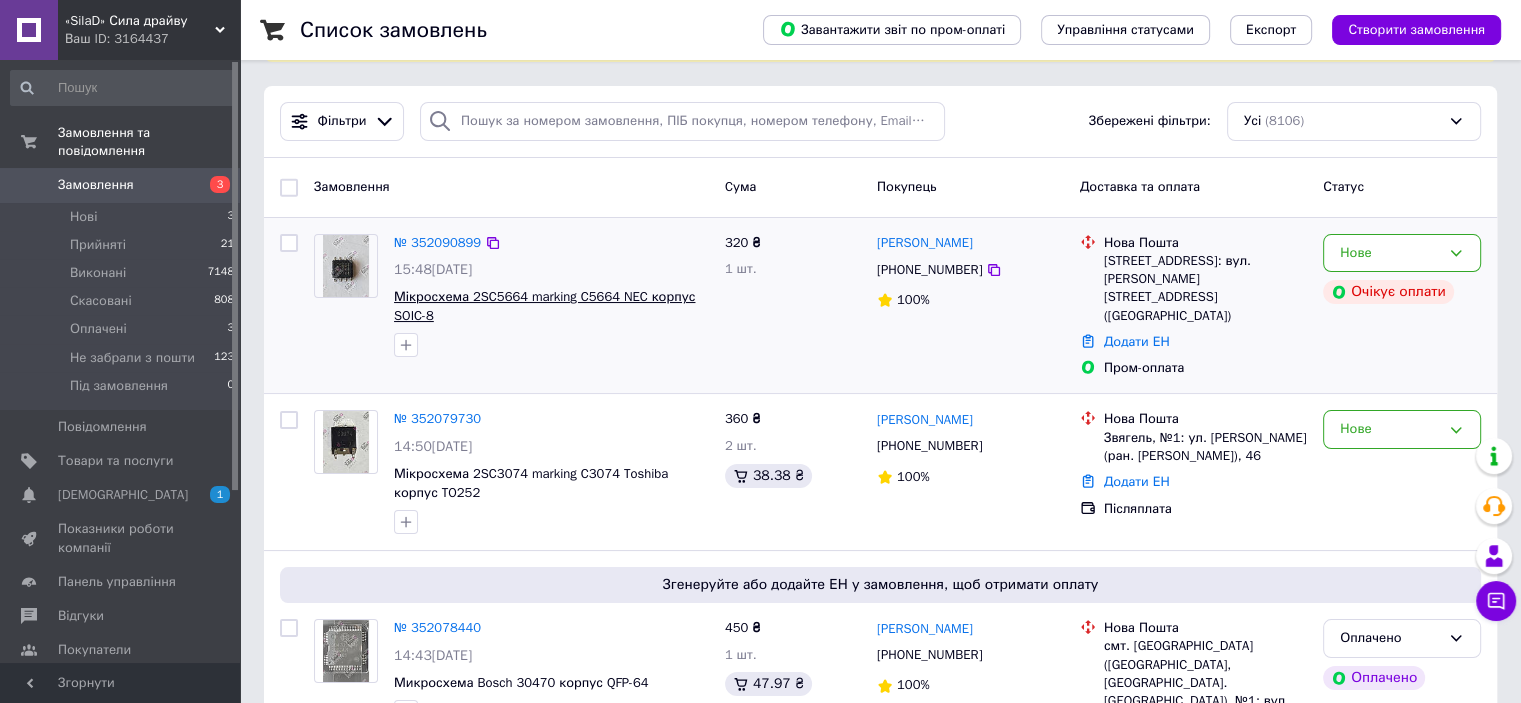 click on "Мікросхема 2SC5664 marking C5664 NEC корпус SOIC-8" at bounding box center [544, 306] 